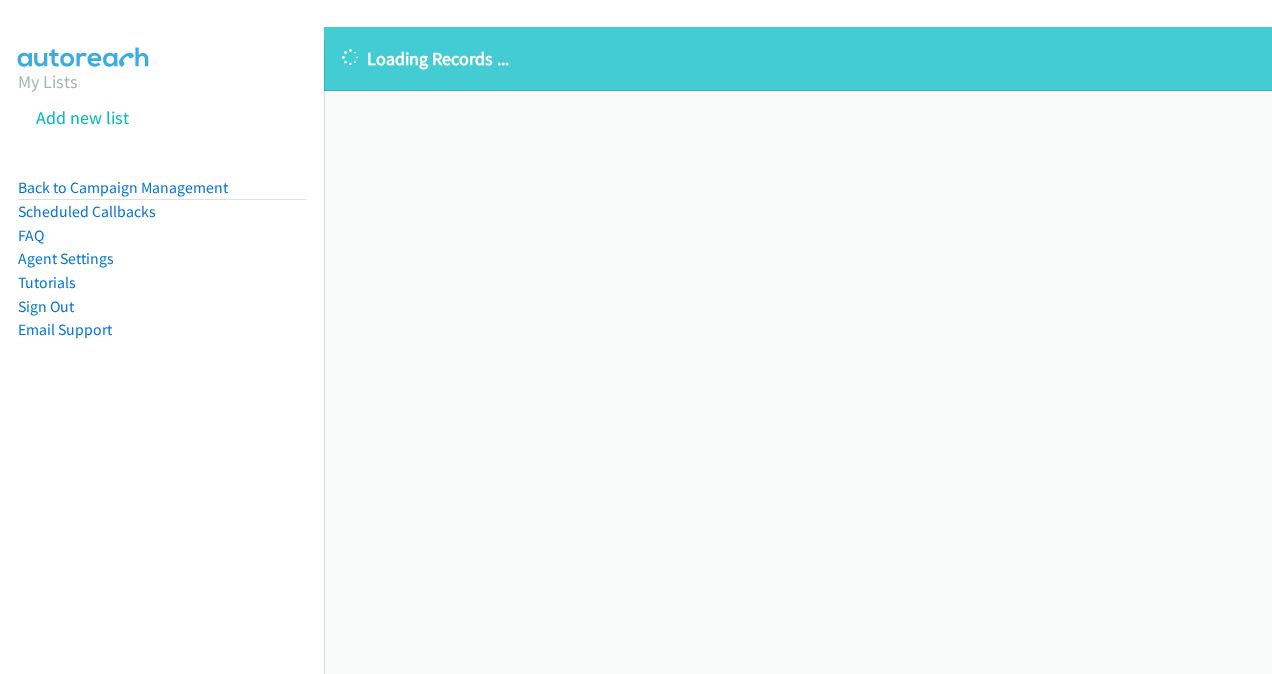 scroll, scrollTop: 0, scrollLeft: 0, axis: both 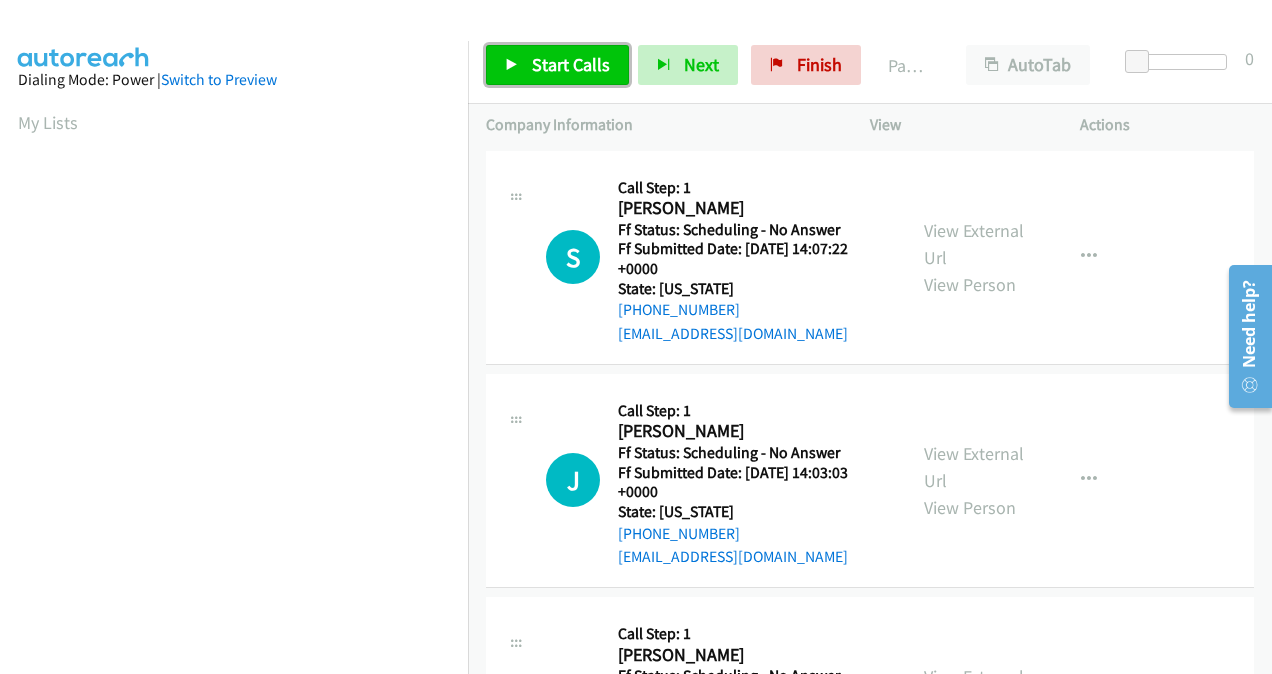 click on "Start Calls" at bounding box center (571, 64) 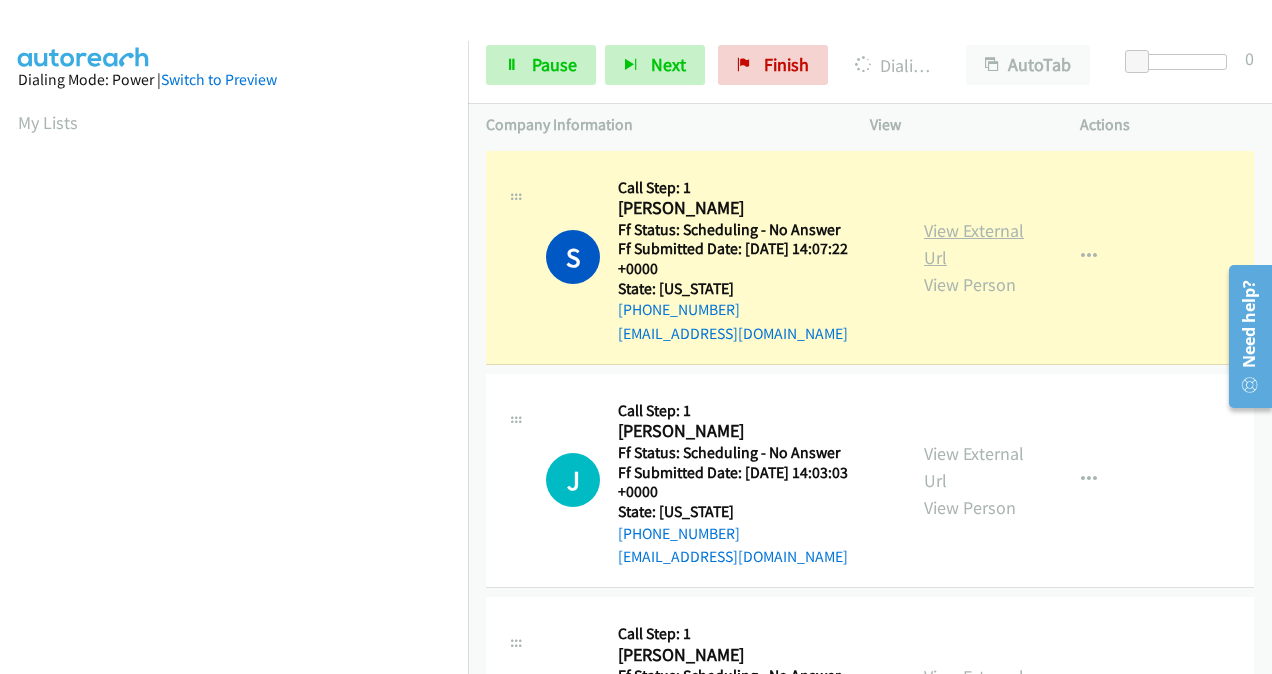 scroll, scrollTop: 448, scrollLeft: 0, axis: vertical 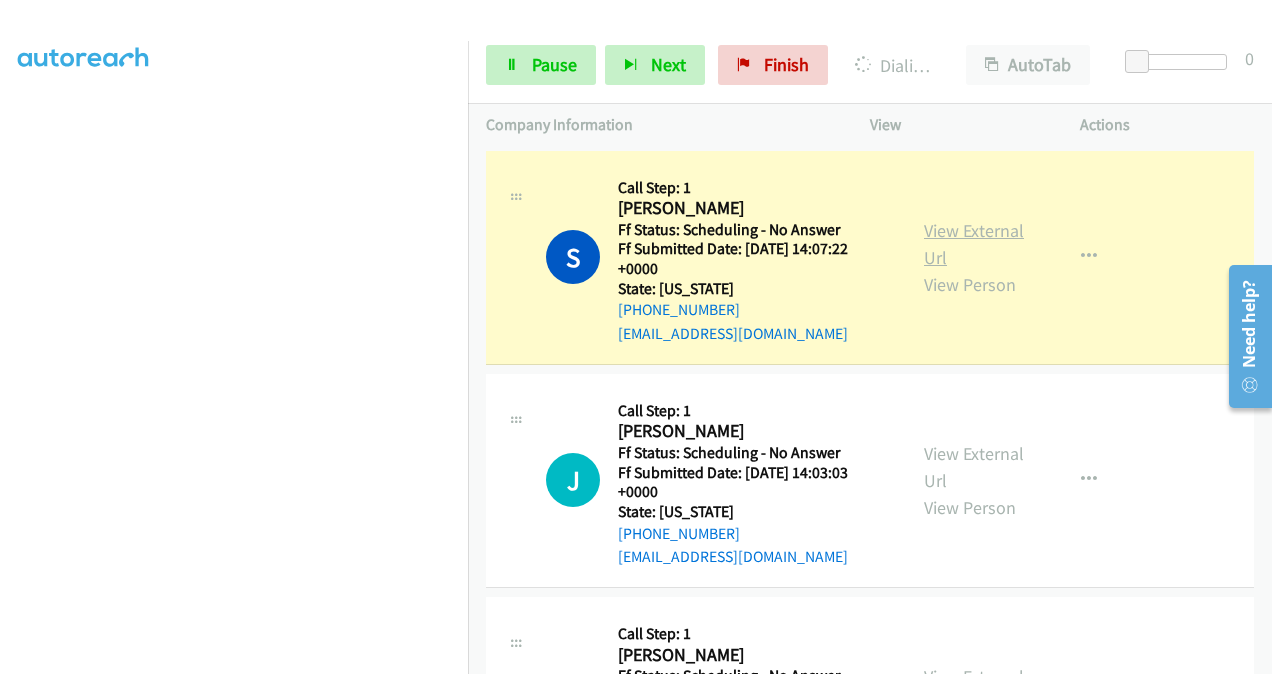 click on "View External Url" at bounding box center (974, 244) 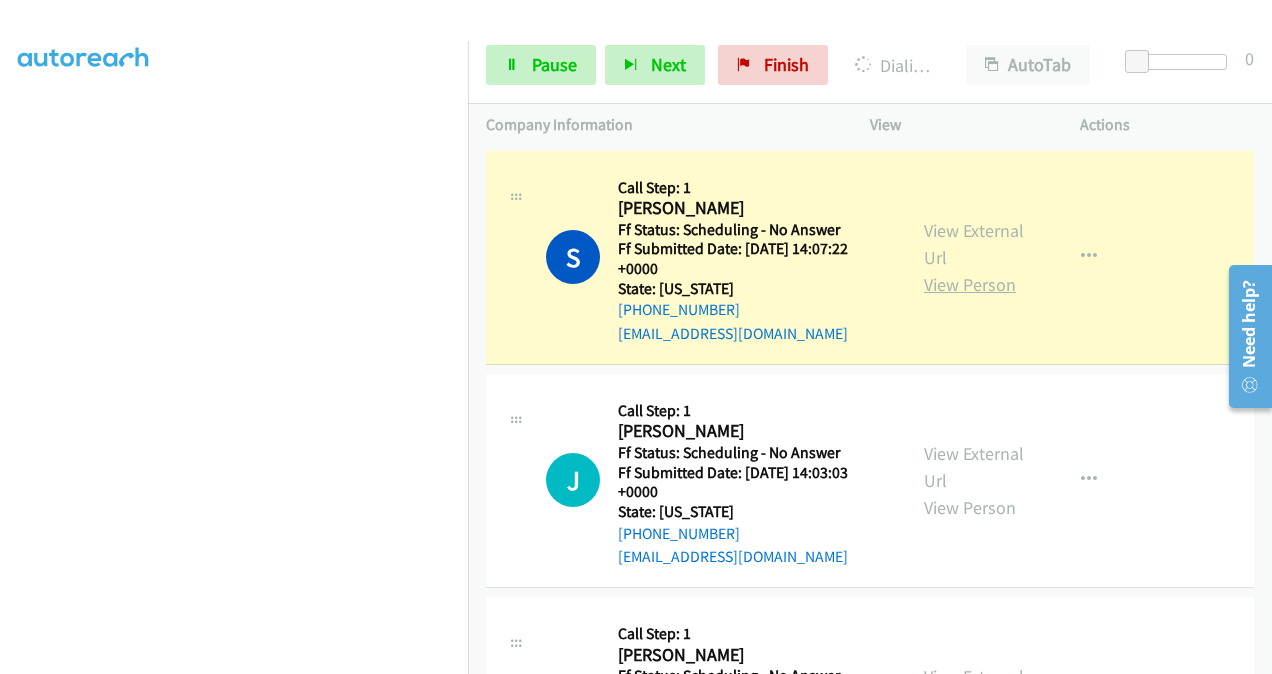 scroll, scrollTop: 200, scrollLeft: 0, axis: vertical 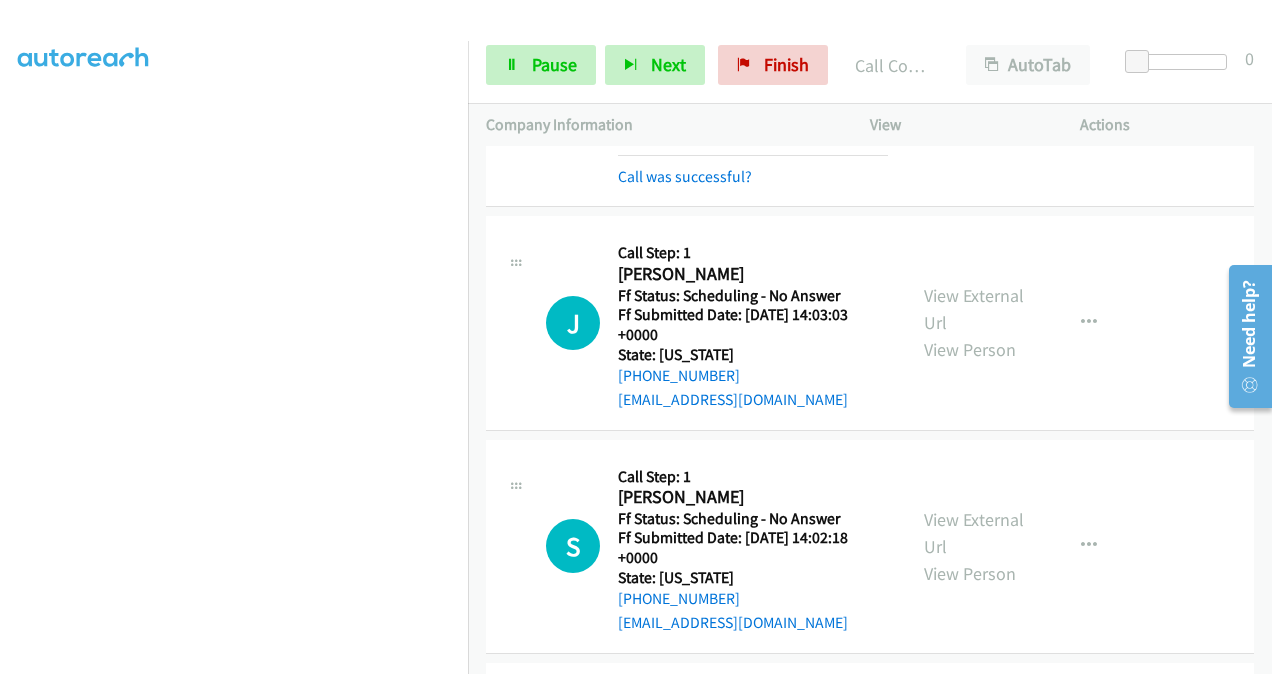click on "View External Url
View Person
View External Url
Email
Schedule/Manage Callback
Skip Call
Add to do not call list" at bounding box center (1020, 322) 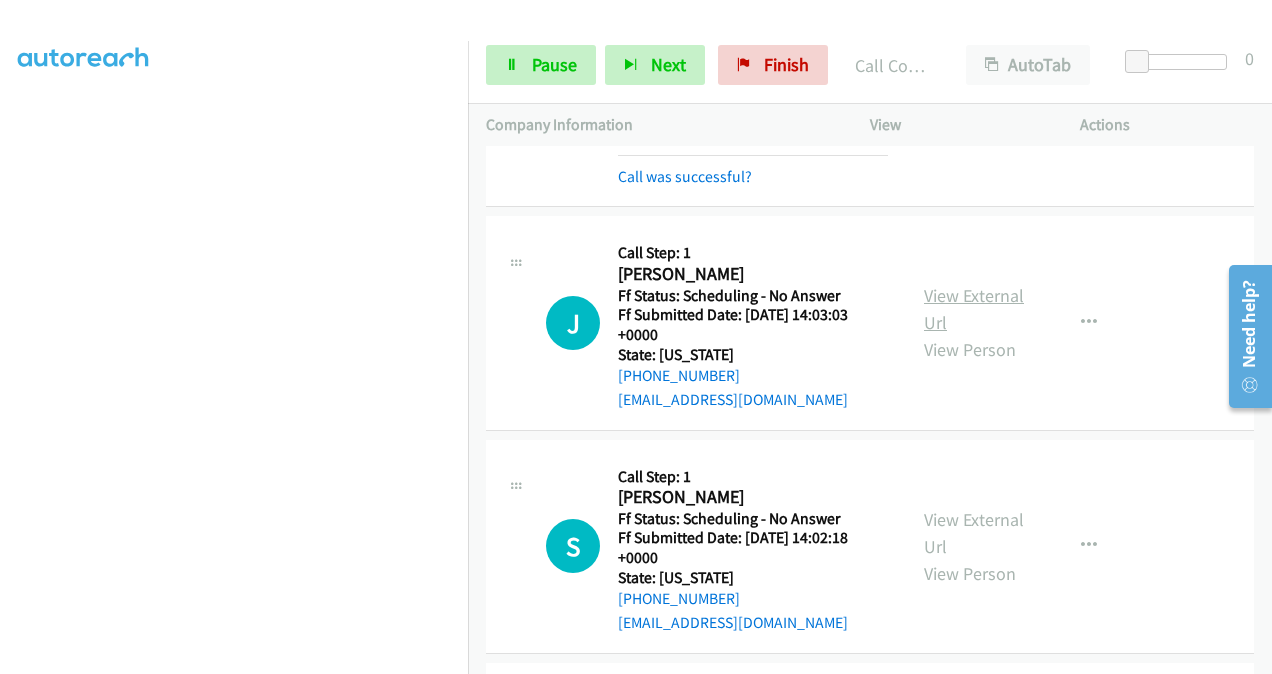 click on "View External Url" at bounding box center [974, 309] 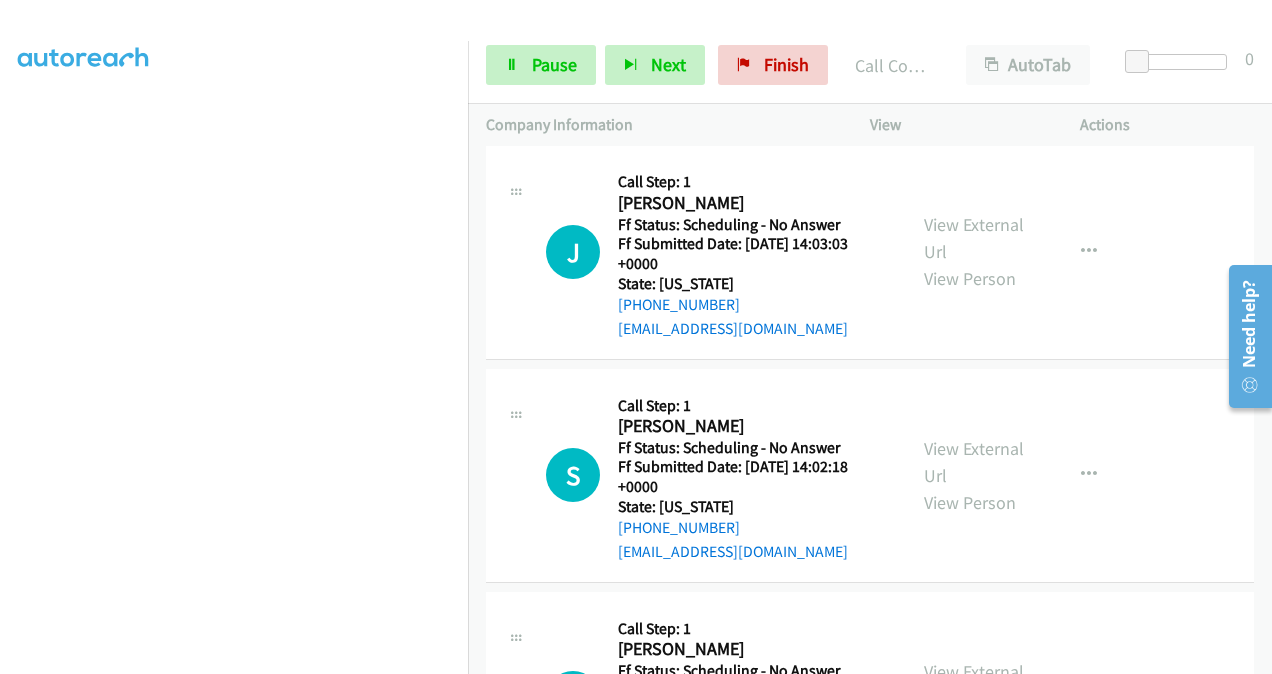 scroll, scrollTop: 300, scrollLeft: 0, axis: vertical 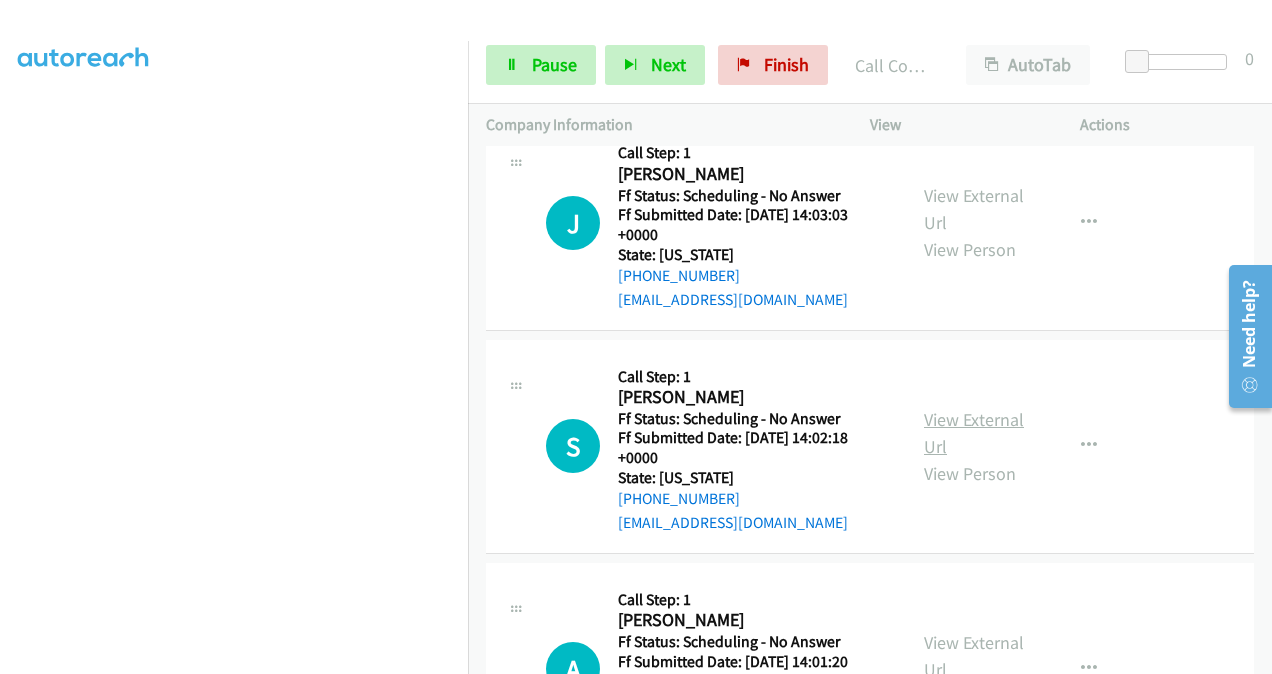 click on "View External Url" at bounding box center [974, 433] 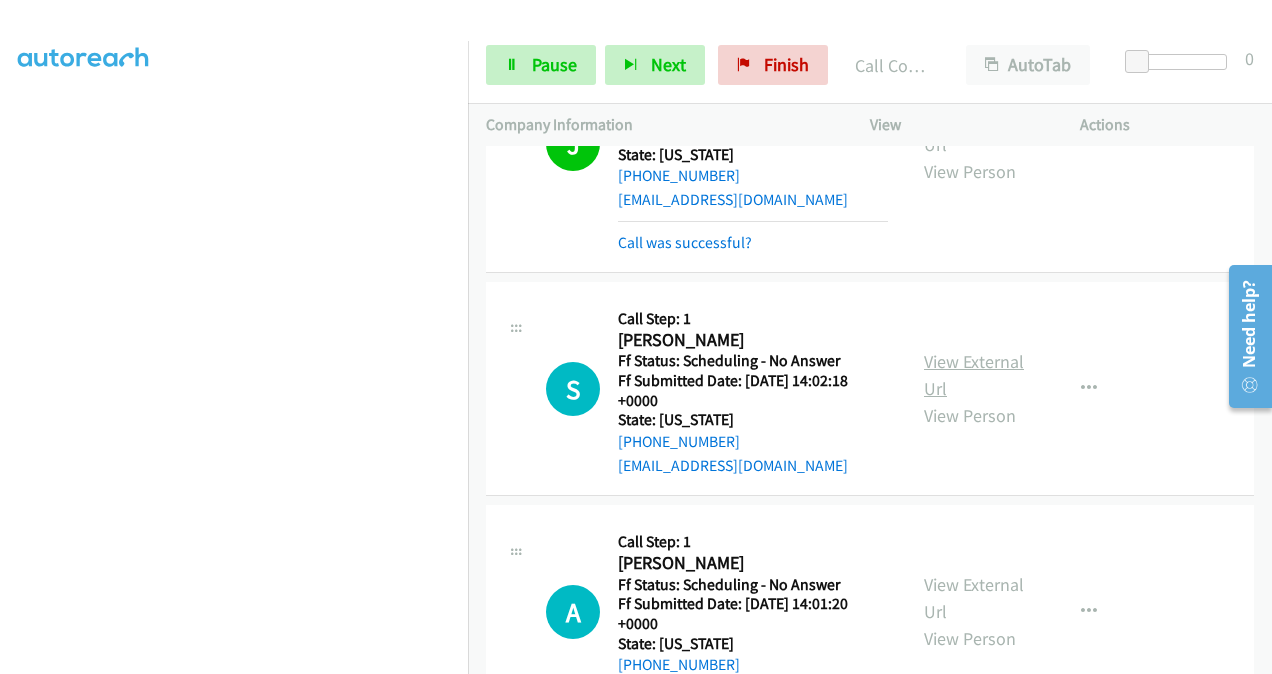 scroll, scrollTop: 421, scrollLeft: 0, axis: vertical 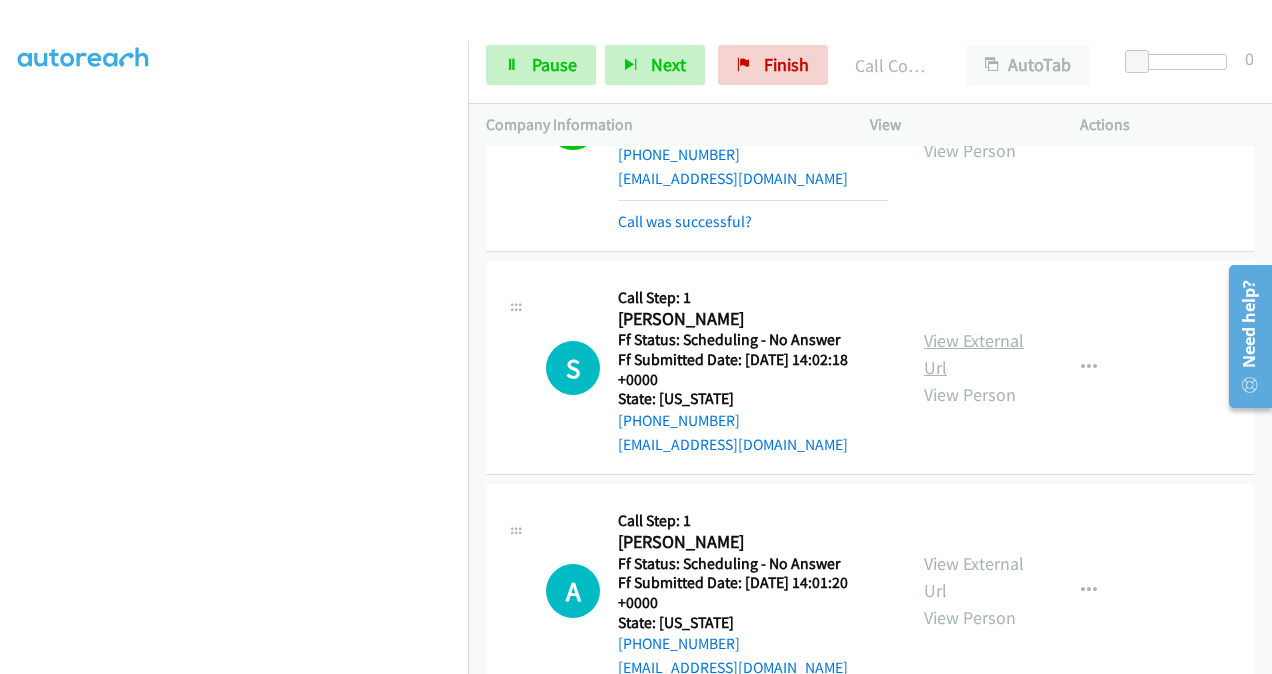 click on "View External Url
View Person
View External Url
Email
Schedule/Manage Callback
Skip Call
Add to do not call list" at bounding box center (1020, 367) 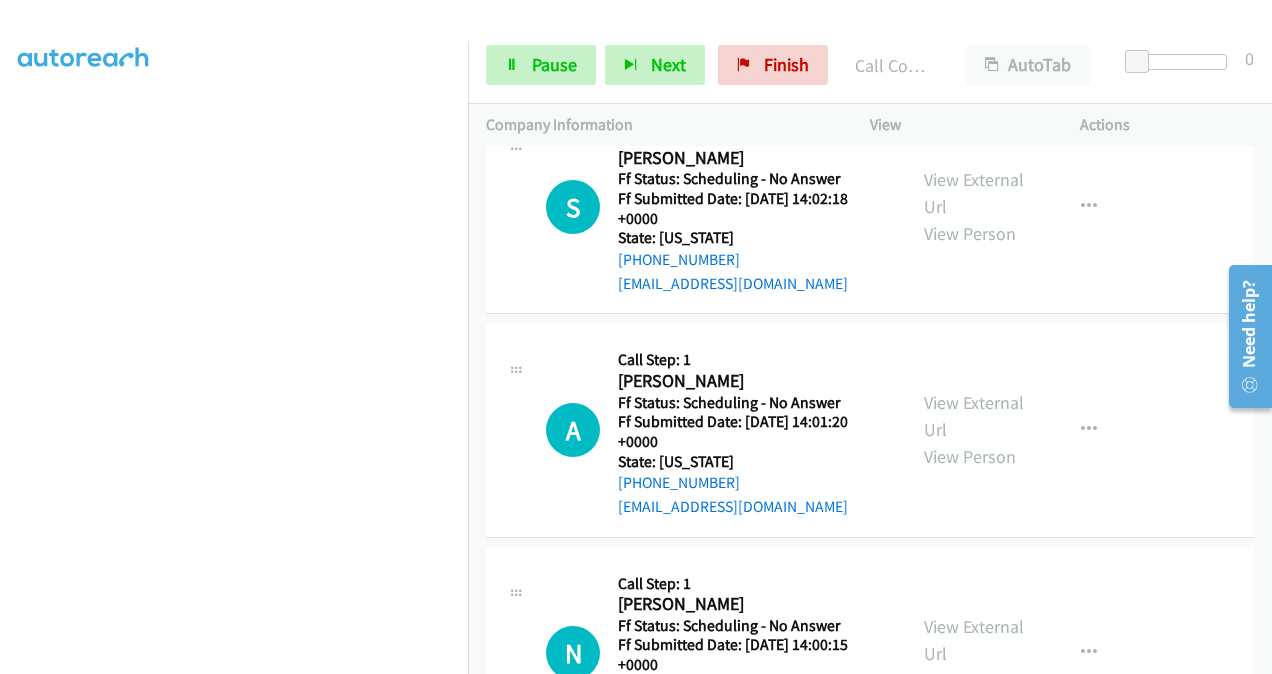 scroll, scrollTop: 721, scrollLeft: 0, axis: vertical 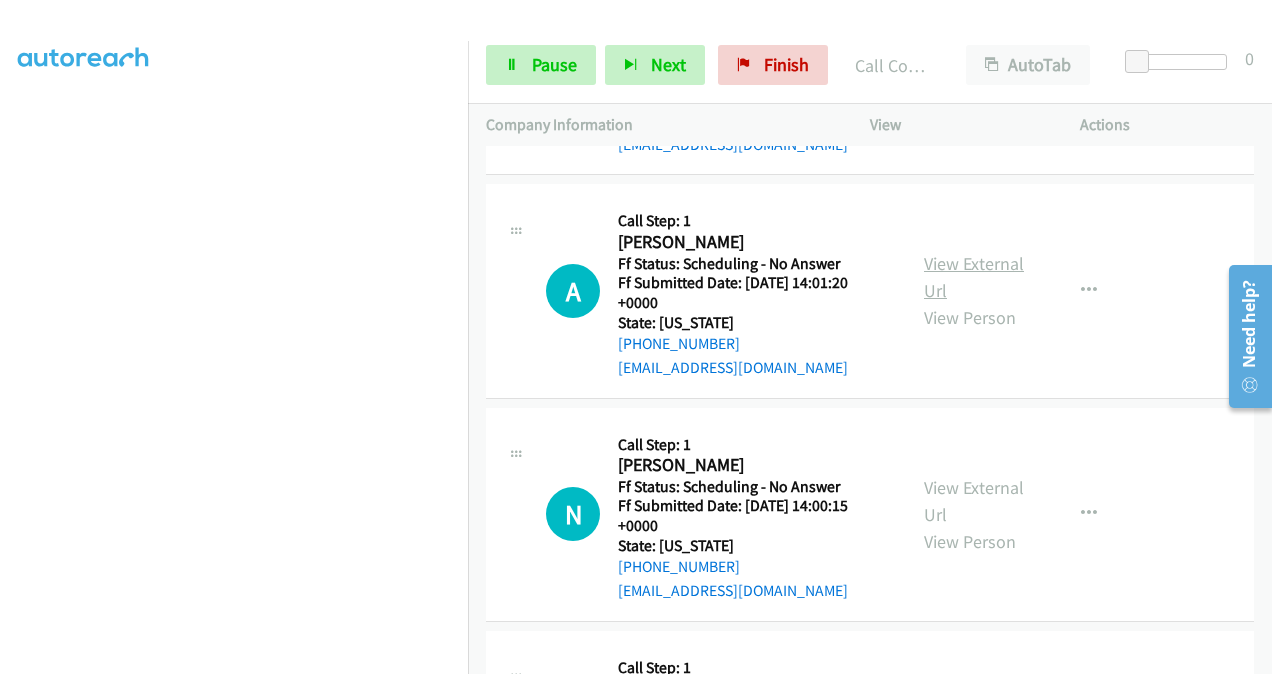 click on "View External Url" at bounding box center (974, 277) 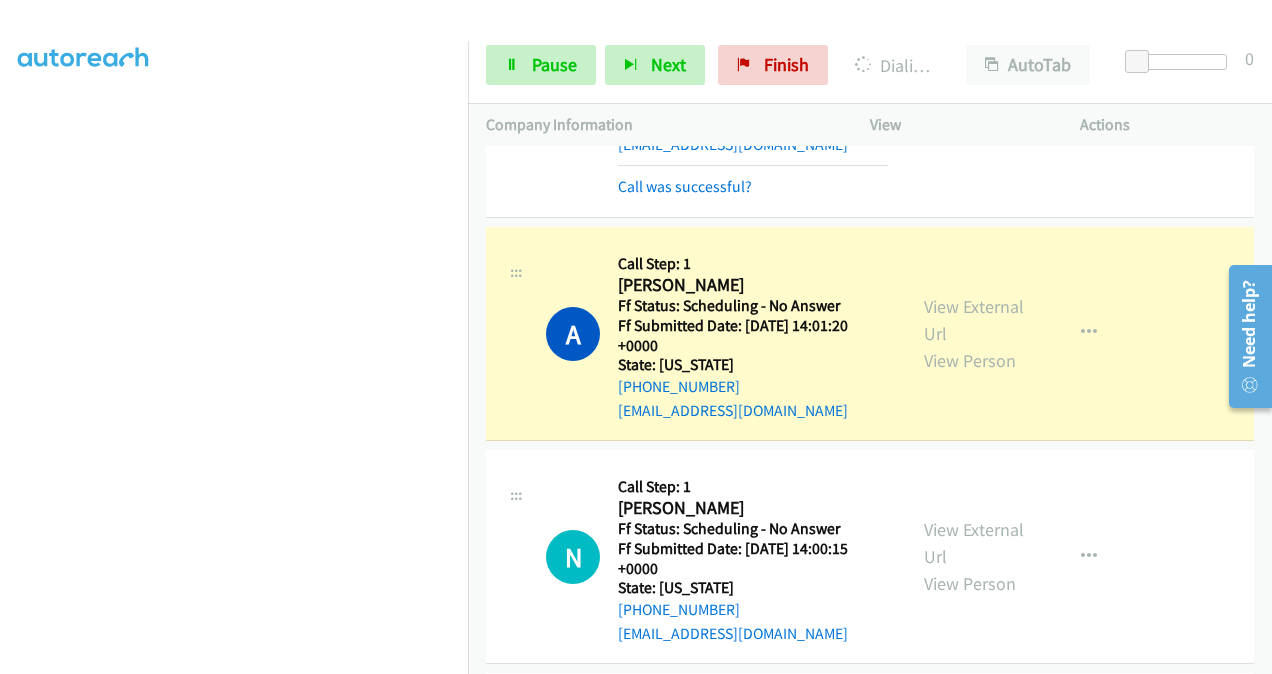 scroll, scrollTop: 821, scrollLeft: 0, axis: vertical 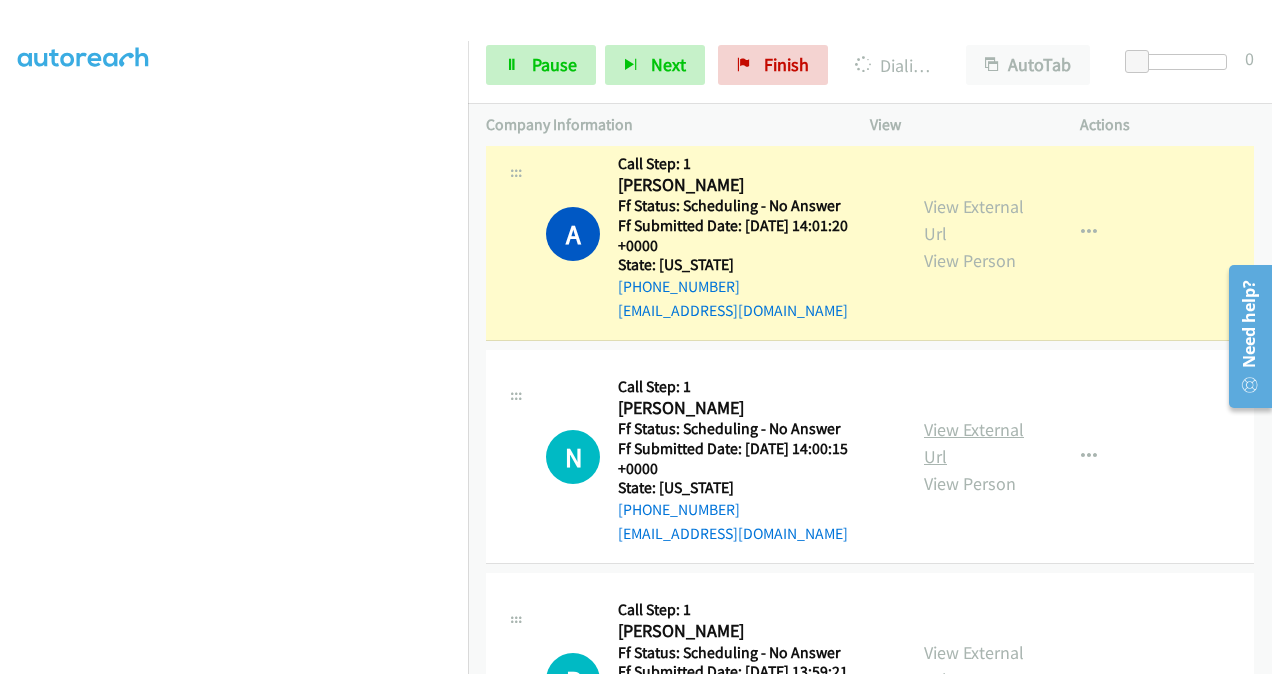 click on "View External Url" at bounding box center (974, 443) 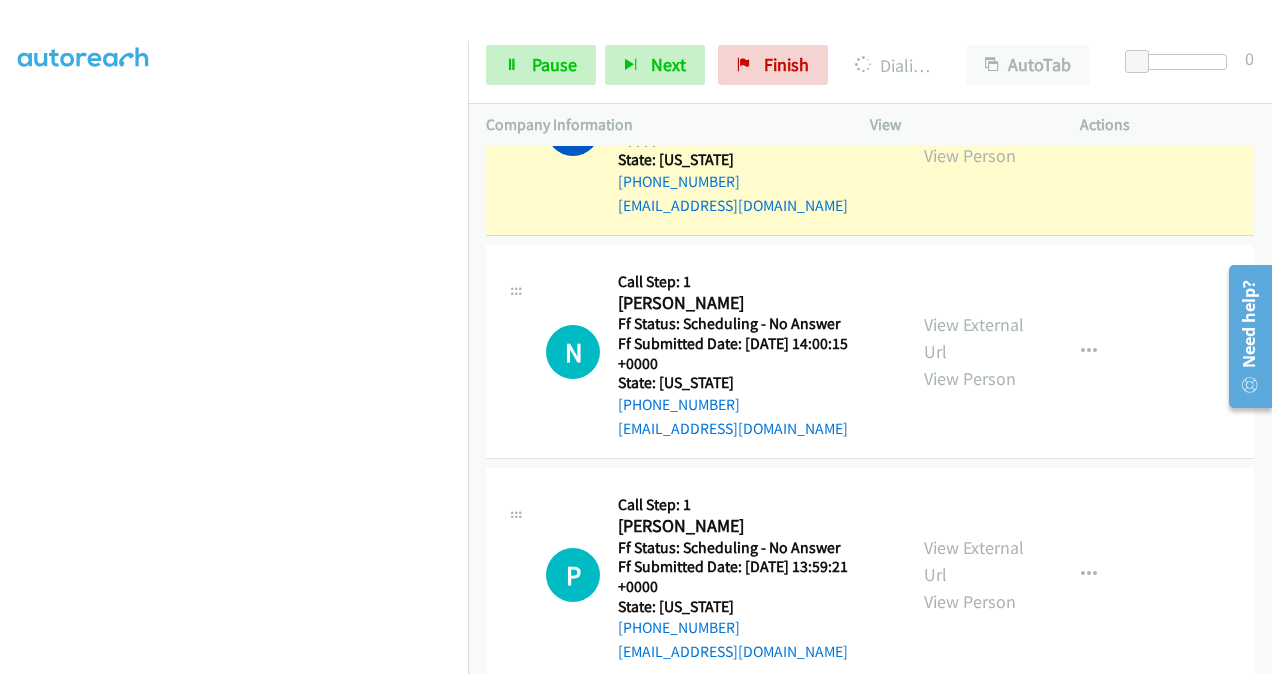 scroll, scrollTop: 1021, scrollLeft: 0, axis: vertical 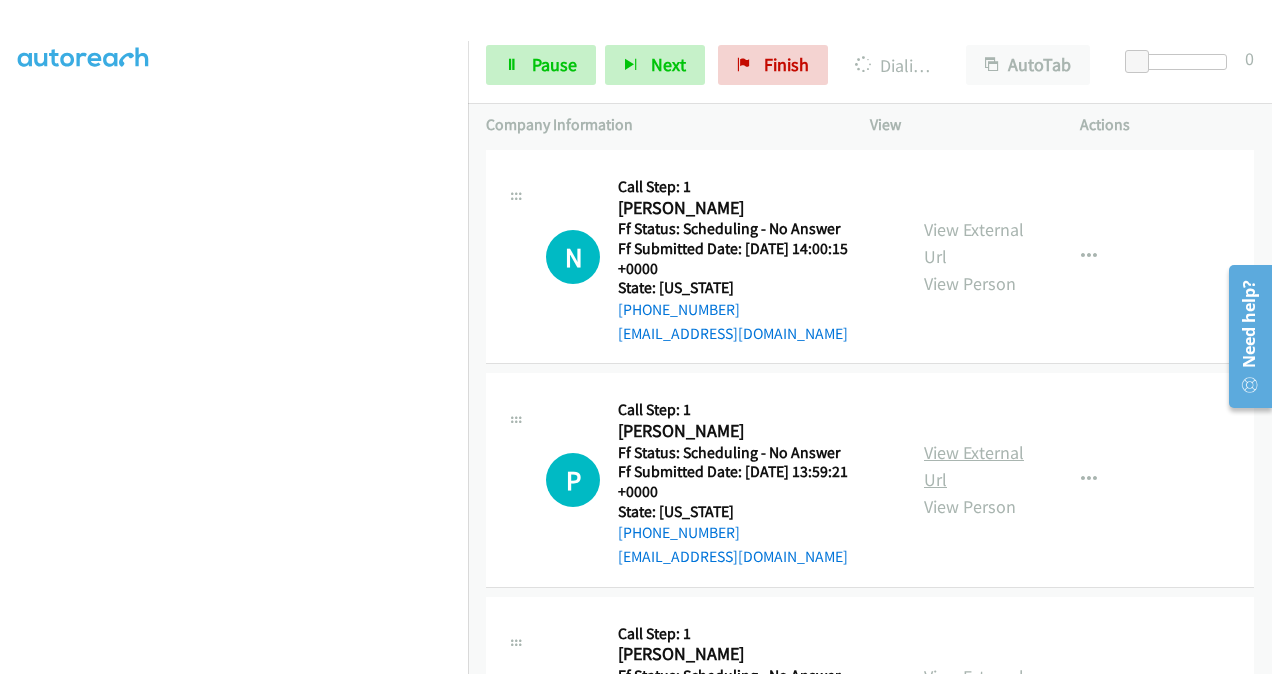 click on "View External Url" at bounding box center (974, 466) 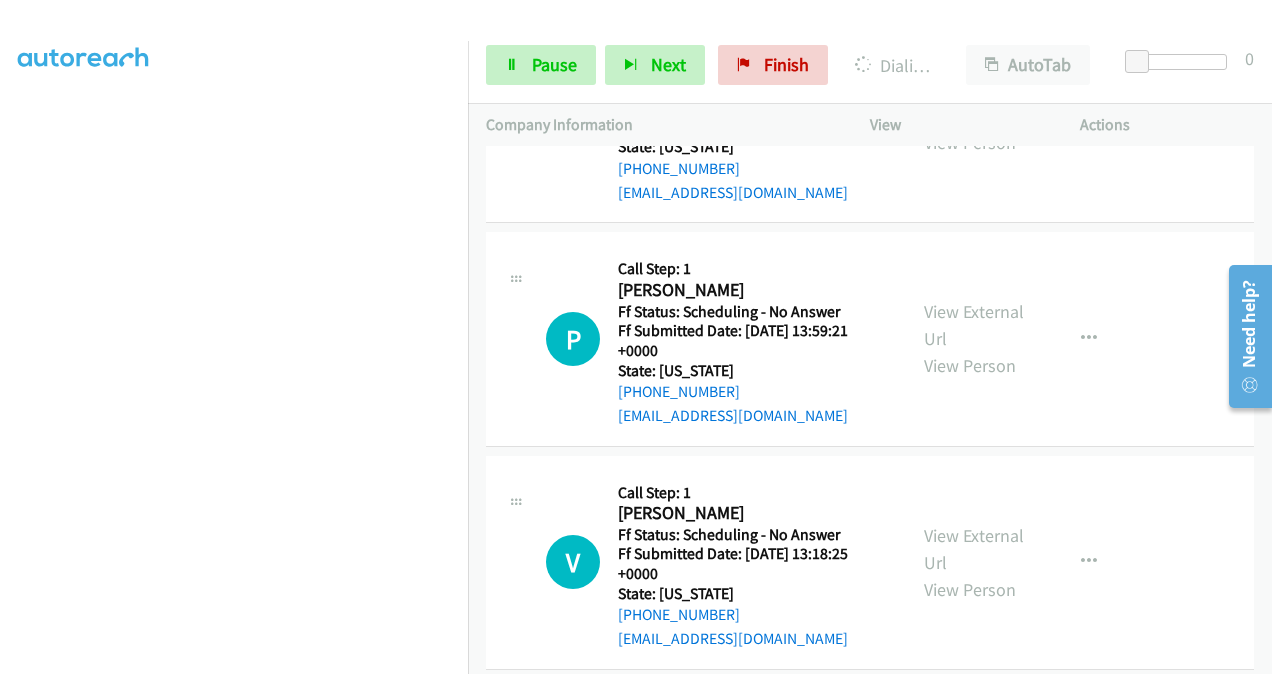 scroll, scrollTop: 1221, scrollLeft: 0, axis: vertical 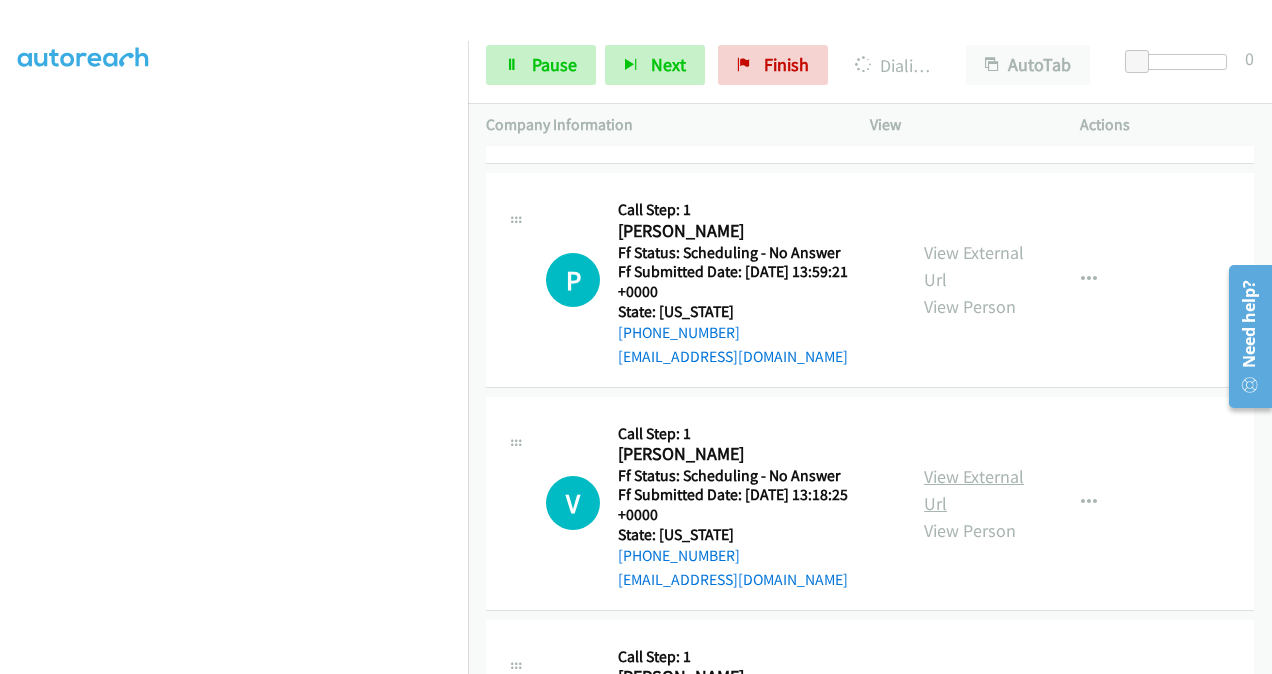 click on "View External Url" at bounding box center [974, 490] 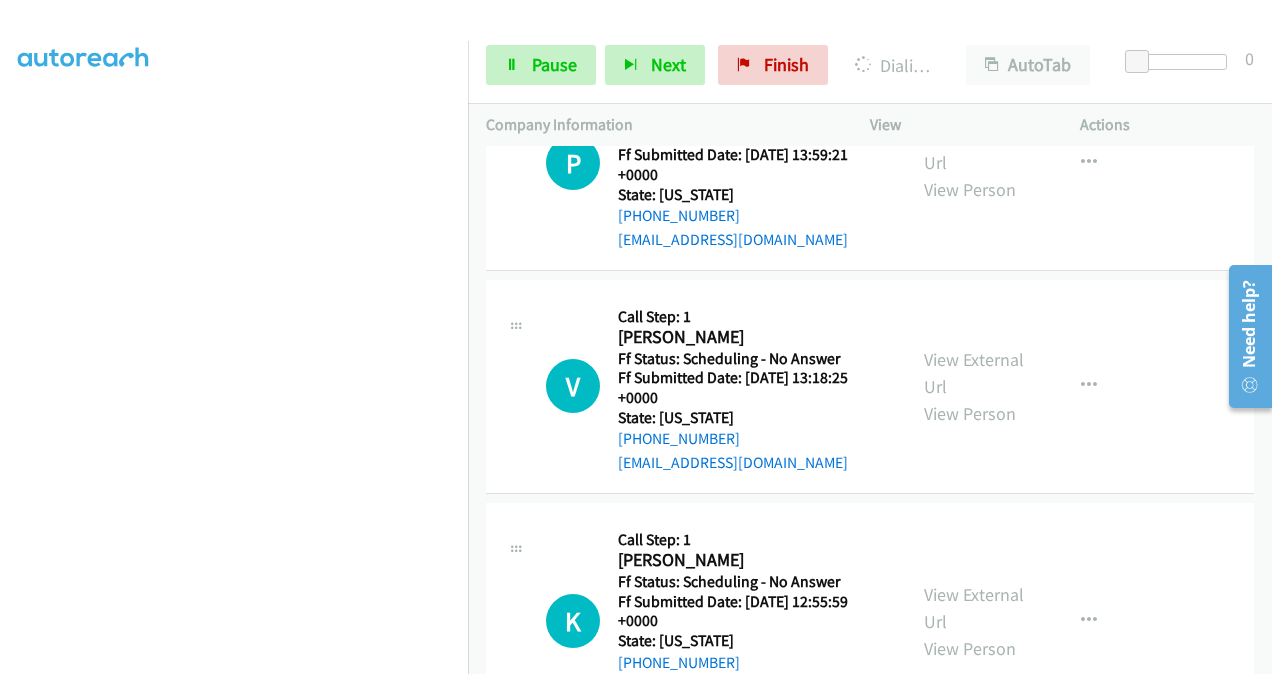 scroll, scrollTop: 1421, scrollLeft: 0, axis: vertical 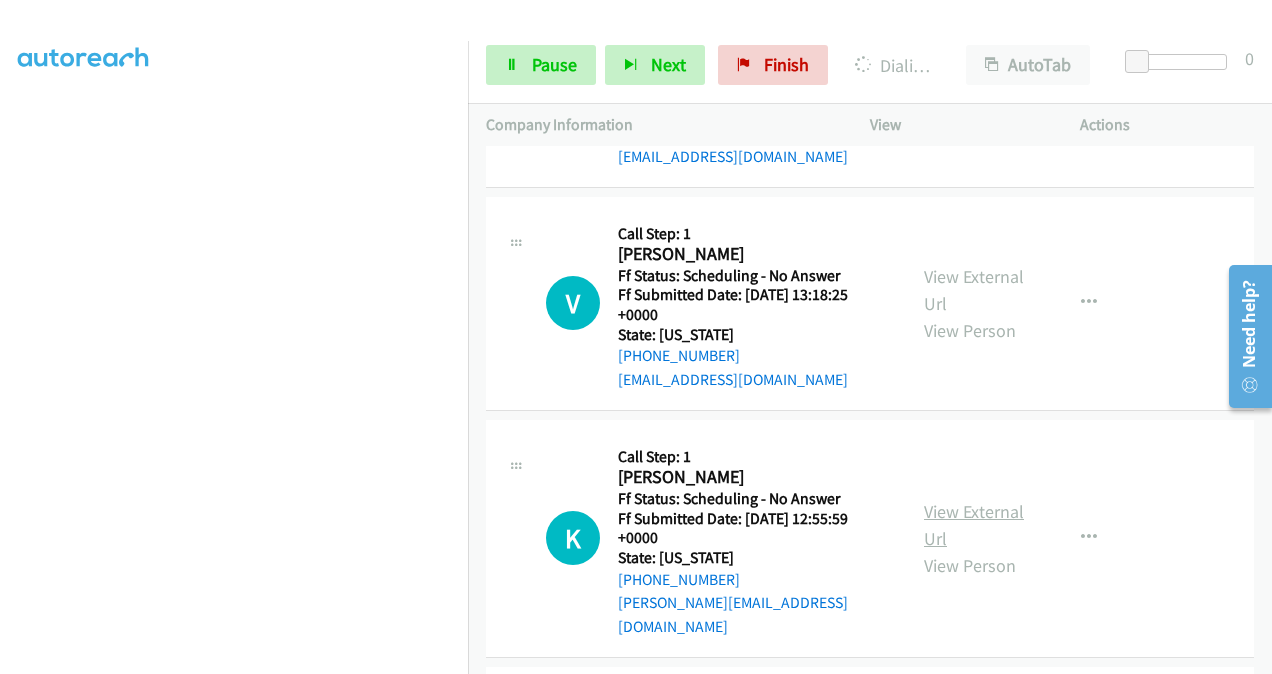 click on "View External Url" at bounding box center (974, 525) 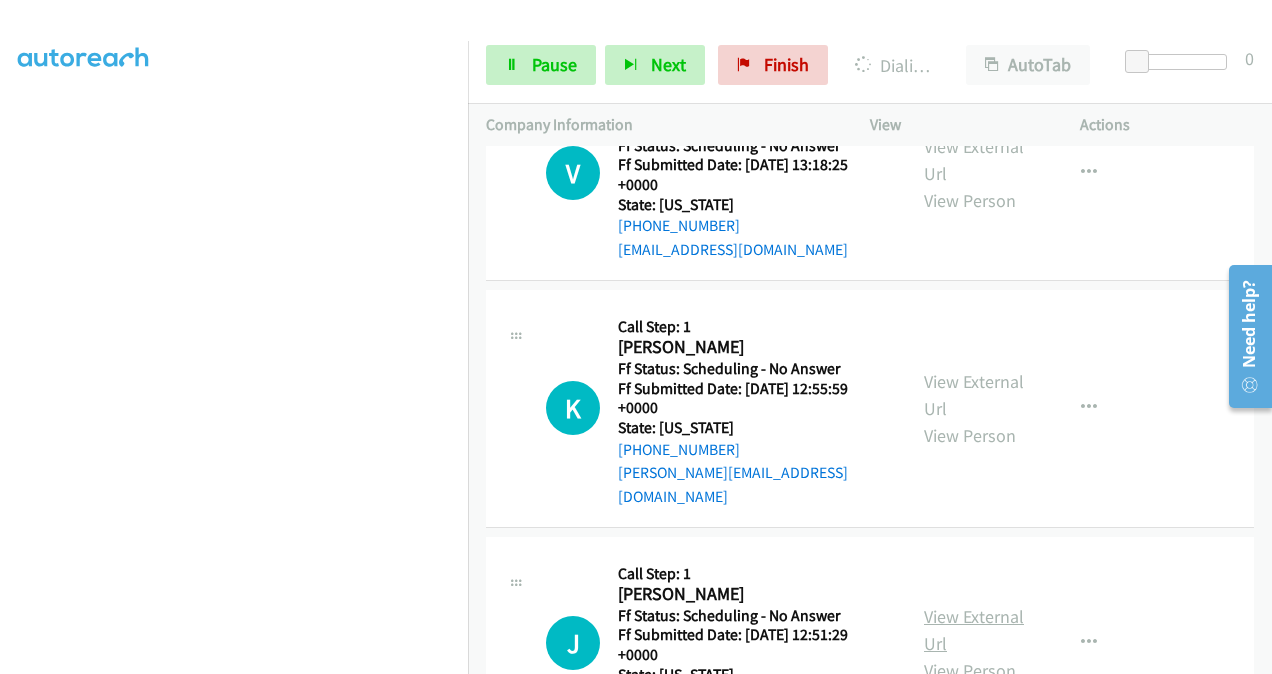 scroll, scrollTop: 1721, scrollLeft: 0, axis: vertical 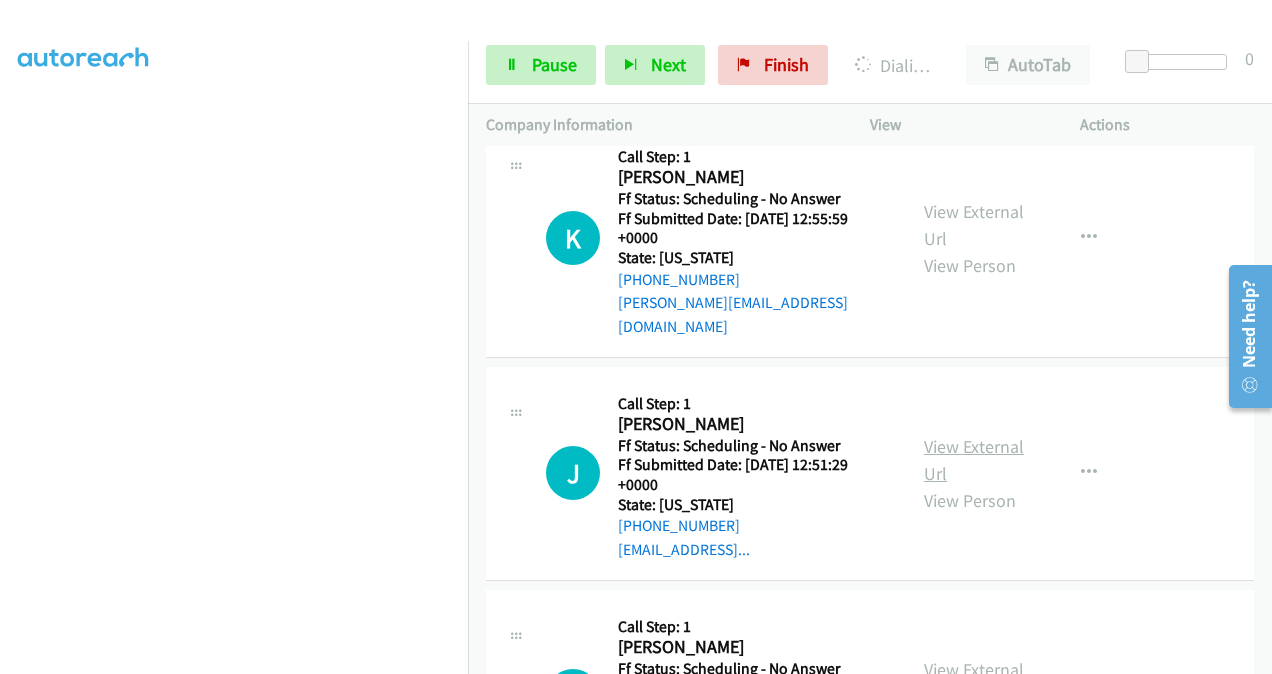click on "View External Url" at bounding box center [974, 460] 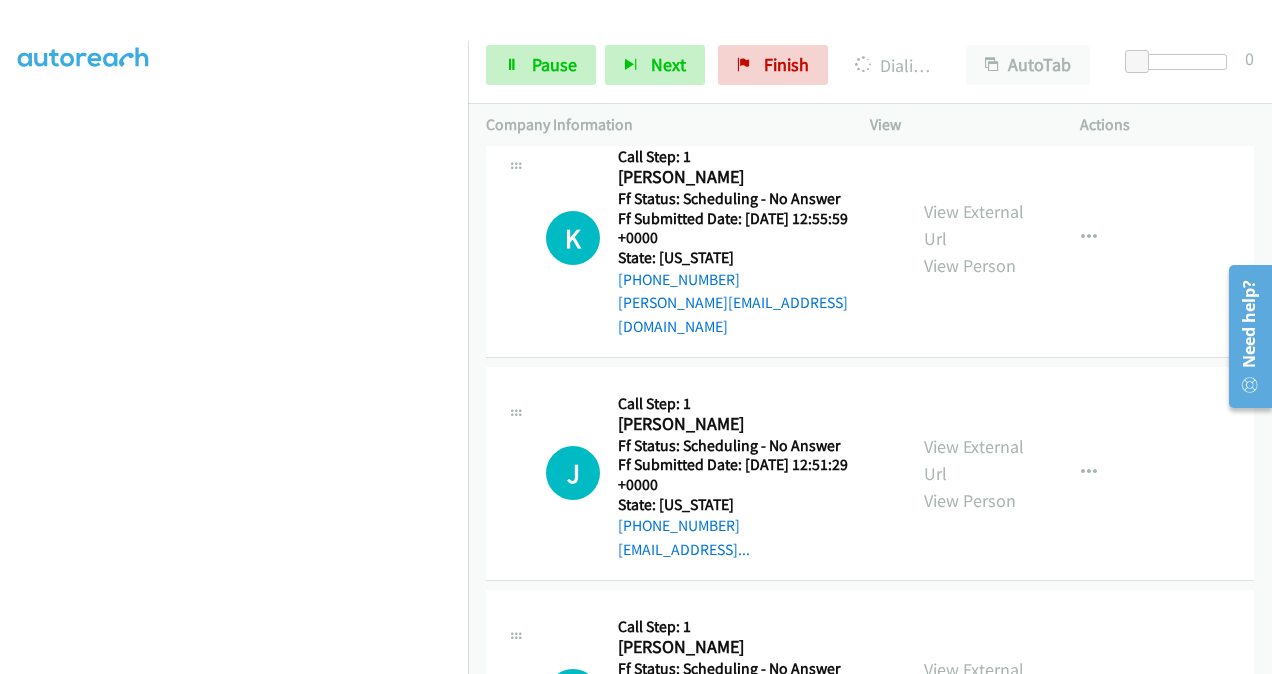 scroll, scrollTop: 1921, scrollLeft: 0, axis: vertical 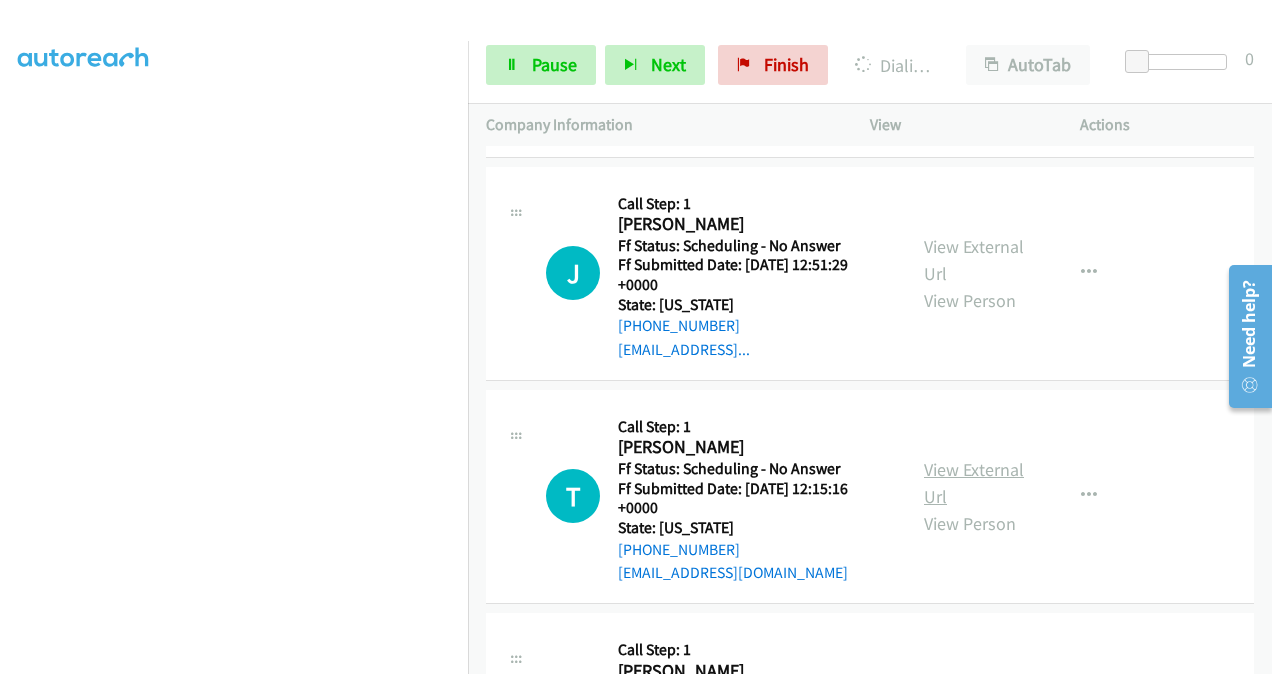 click on "View External Url" at bounding box center (974, 483) 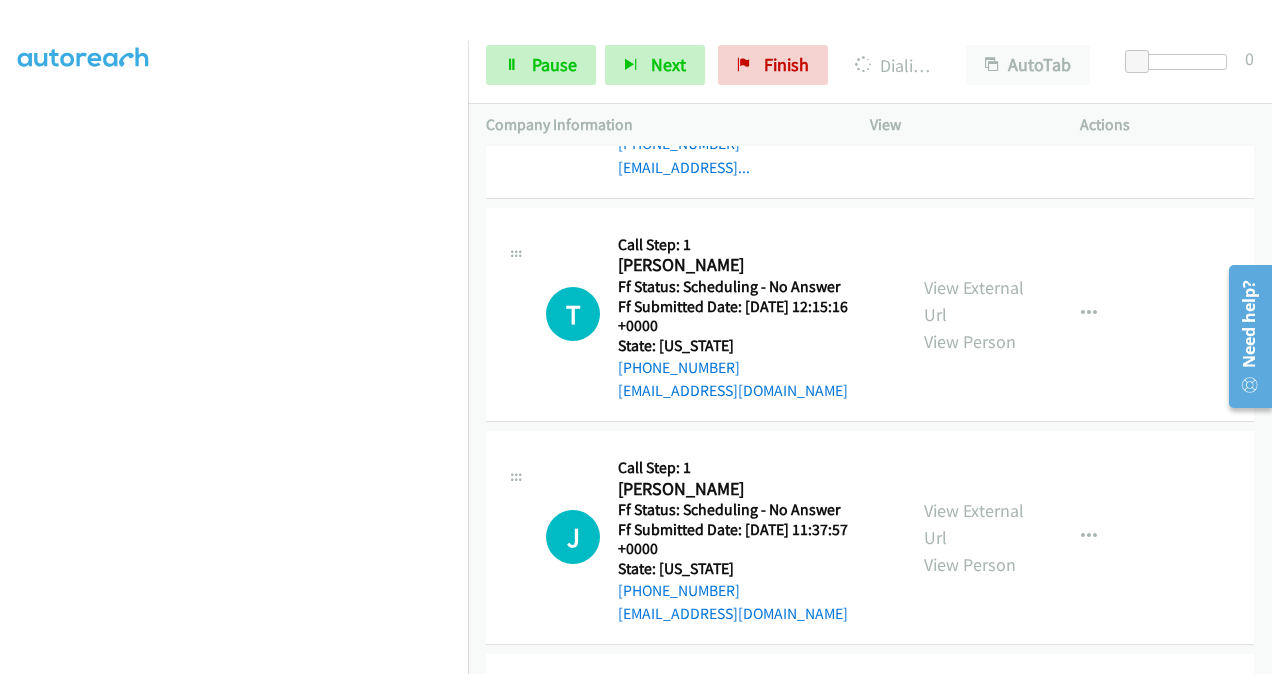 scroll, scrollTop: 2121, scrollLeft: 0, axis: vertical 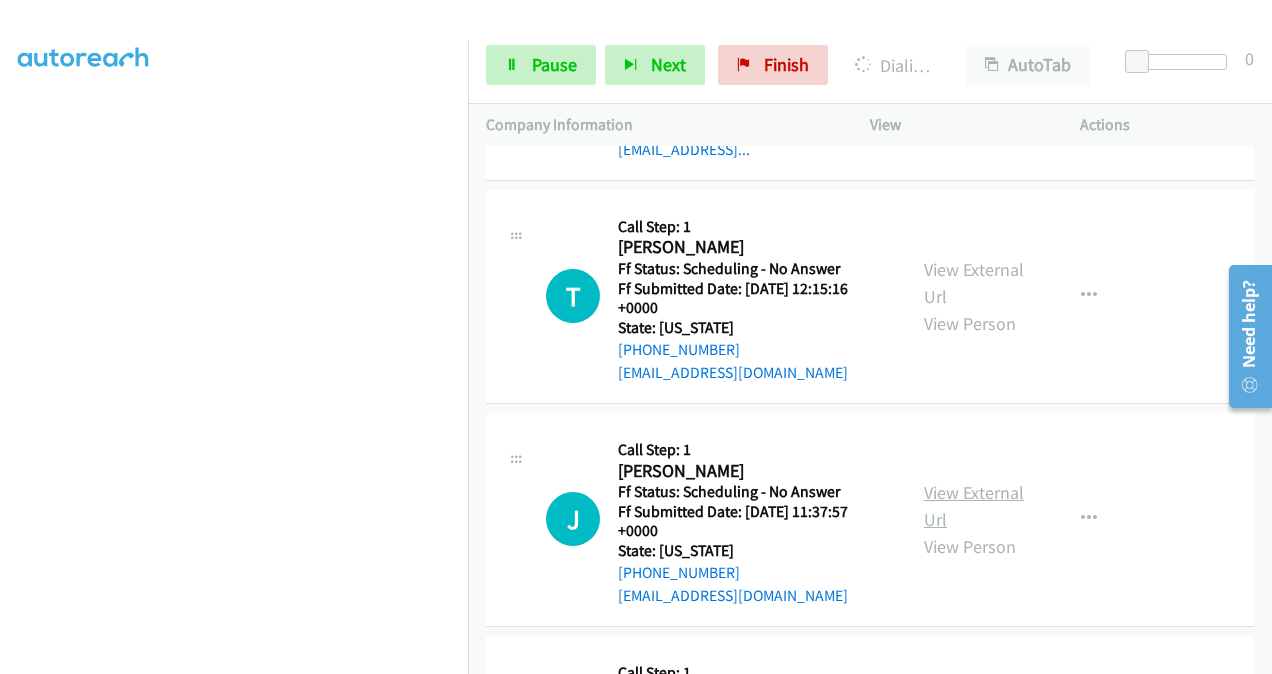 click on "View External Url" at bounding box center (974, 506) 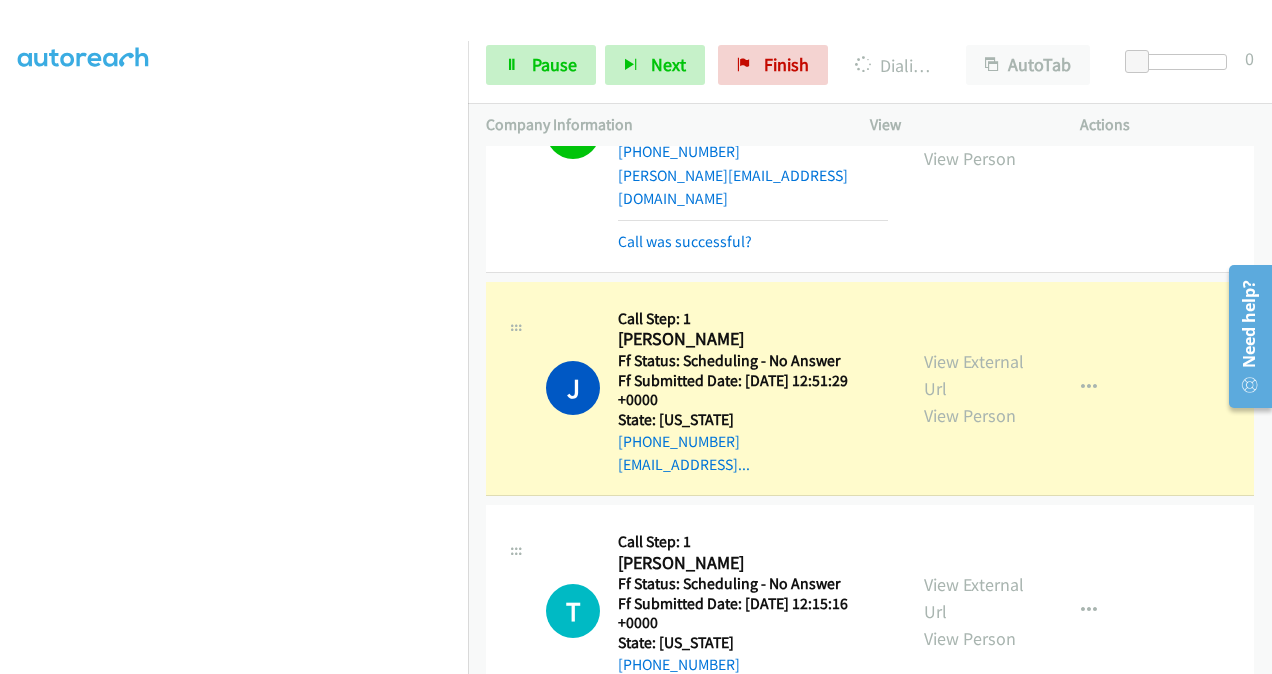 scroll, scrollTop: 2064, scrollLeft: 0, axis: vertical 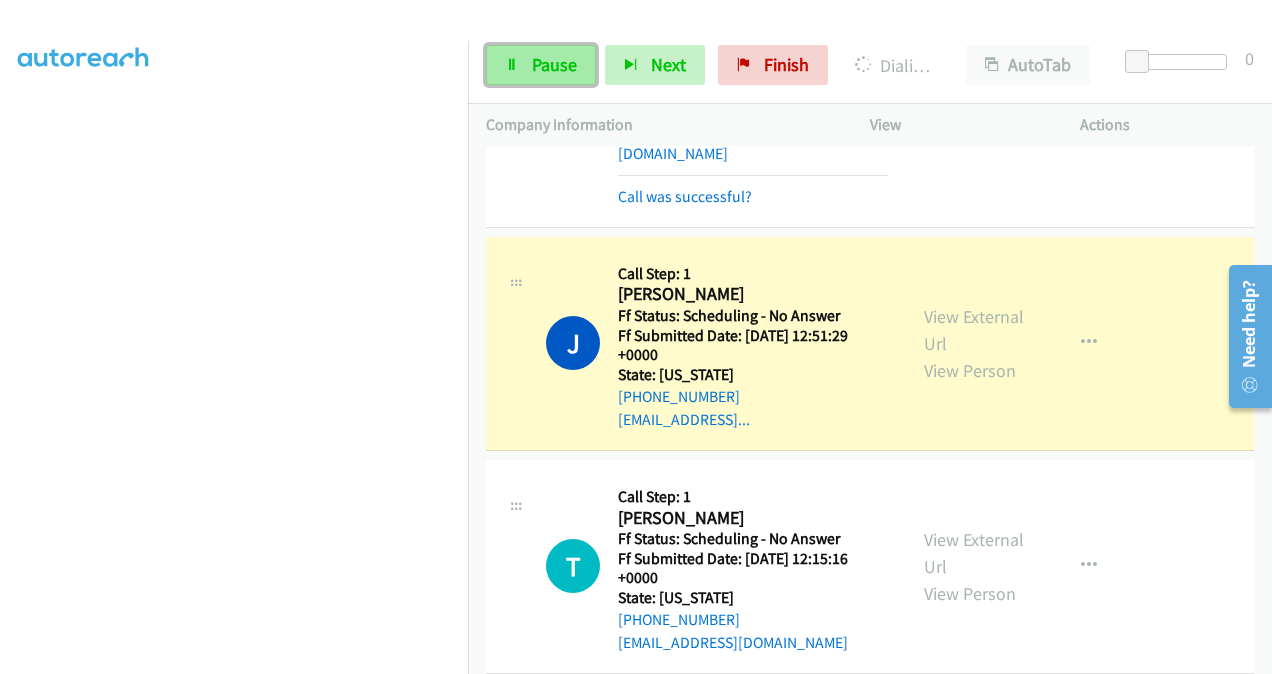 drag, startPoint x: 536, startPoint y: 62, endPoint x: 548, endPoint y: 67, distance: 13 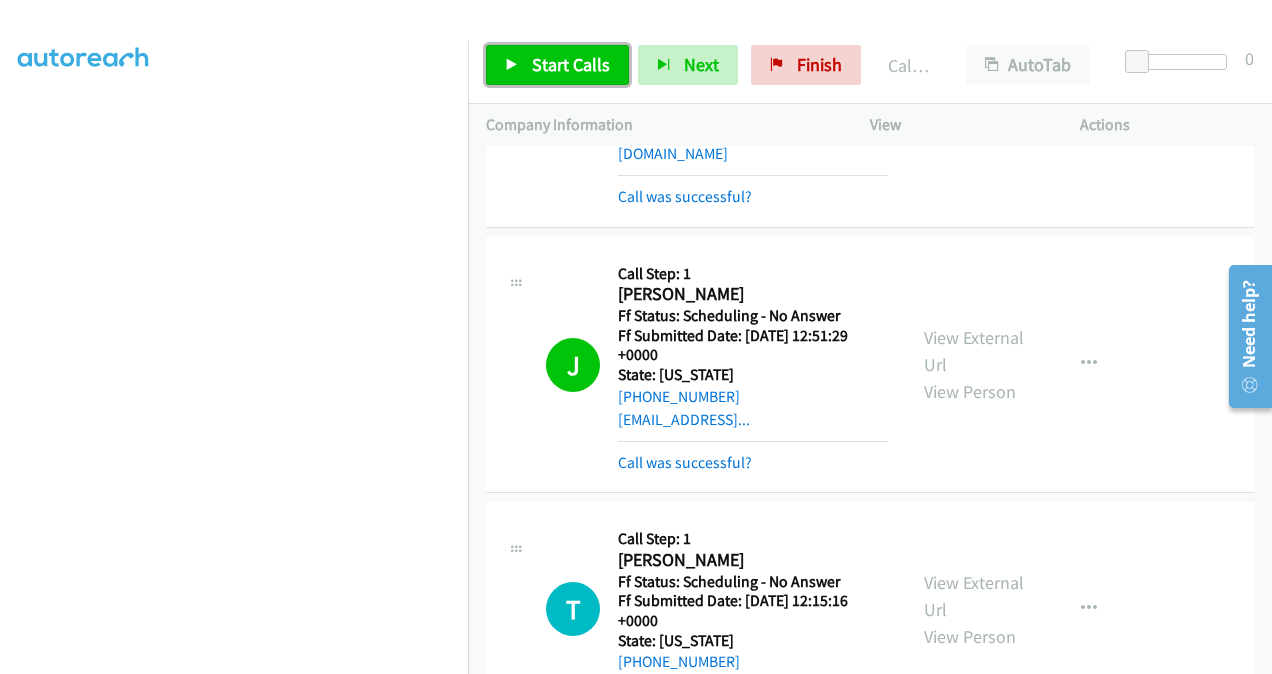 click on "Start Calls" at bounding box center [571, 64] 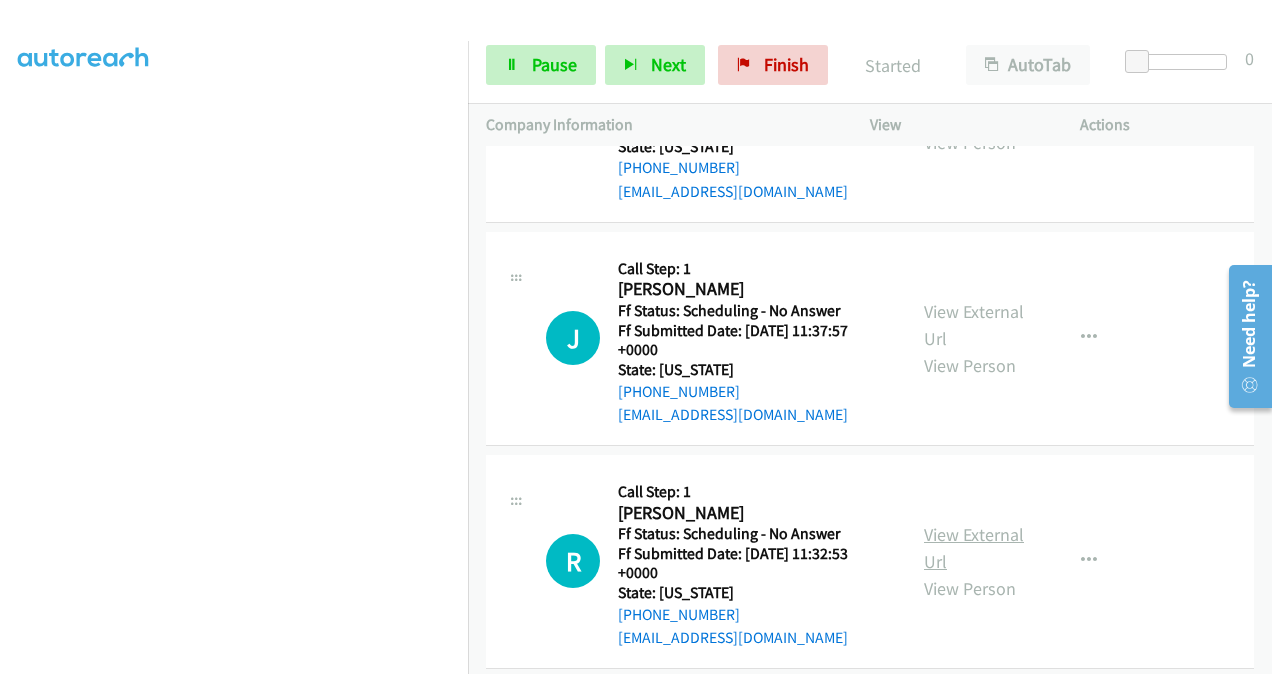 scroll, scrollTop: 2564, scrollLeft: 0, axis: vertical 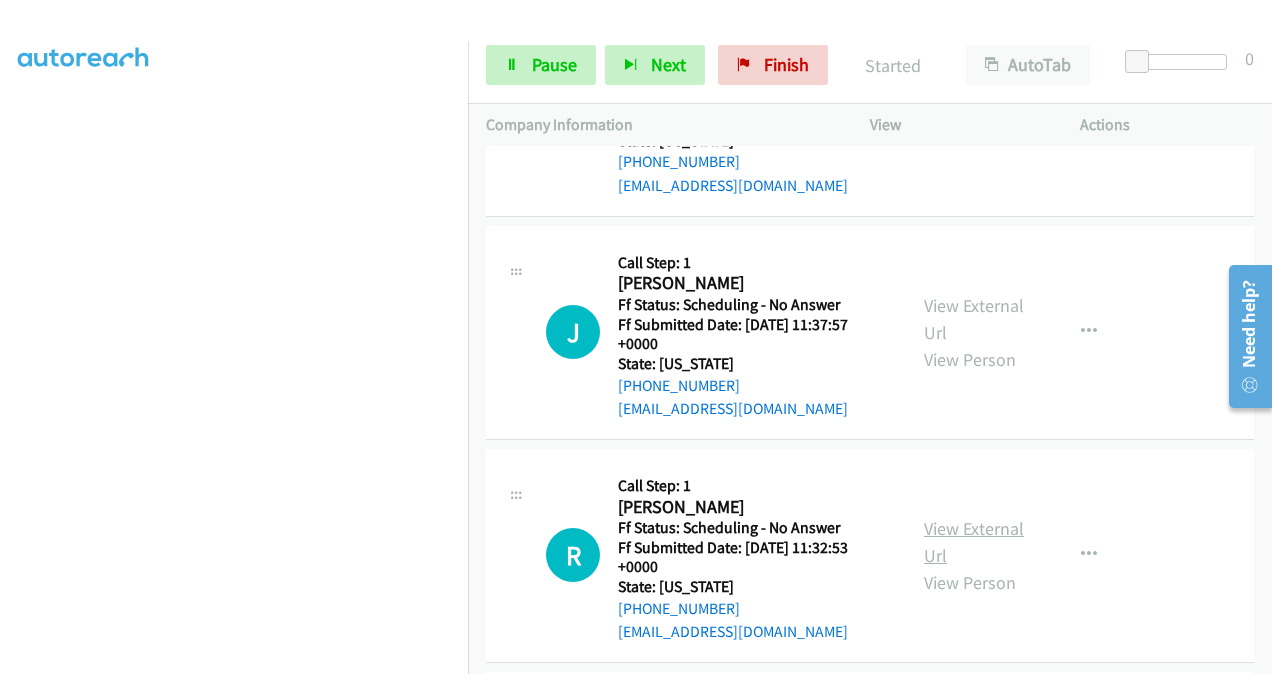 click on "View External Url" at bounding box center (974, 542) 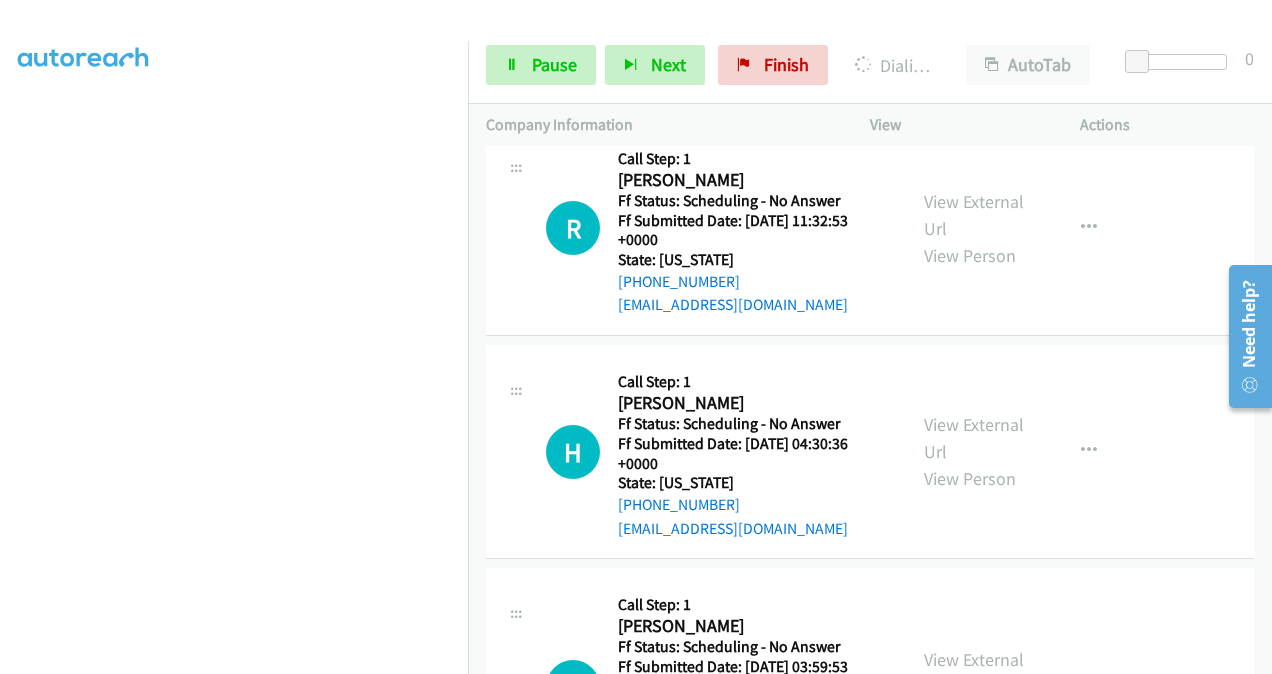 scroll, scrollTop: 2964, scrollLeft: 0, axis: vertical 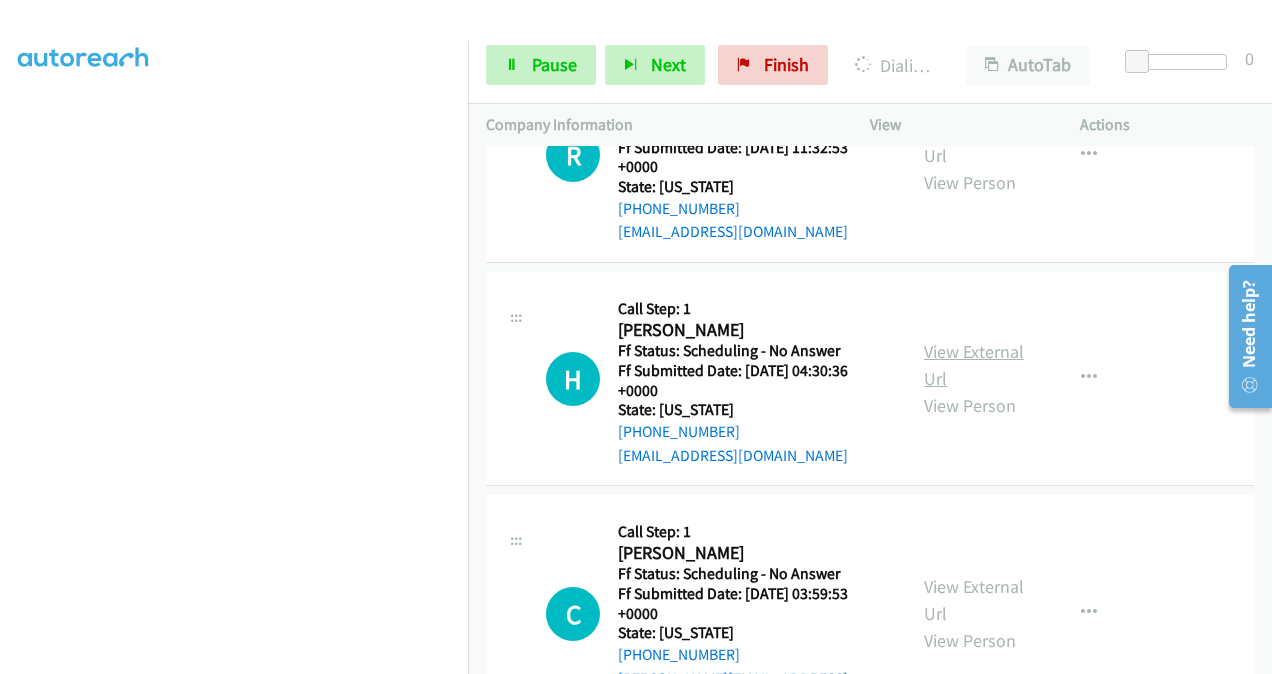click on "View External Url" at bounding box center [974, 365] 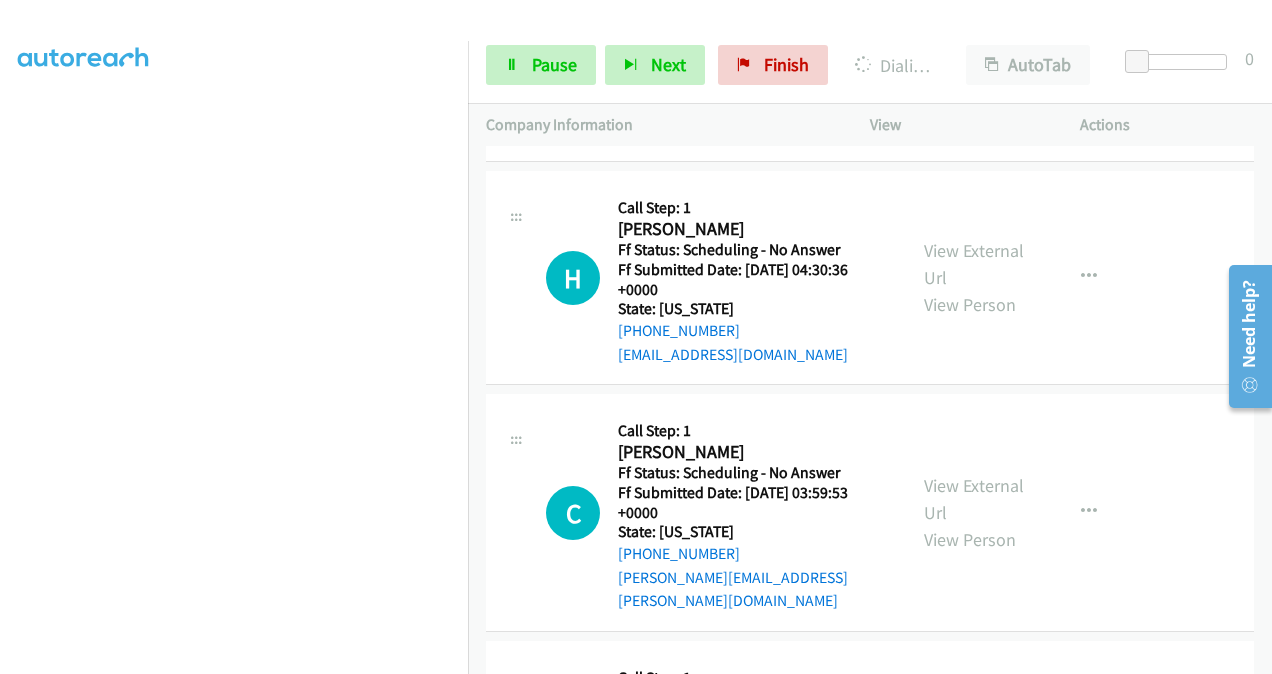 scroll, scrollTop: 3164, scrollLeft: 0, axis: vertical 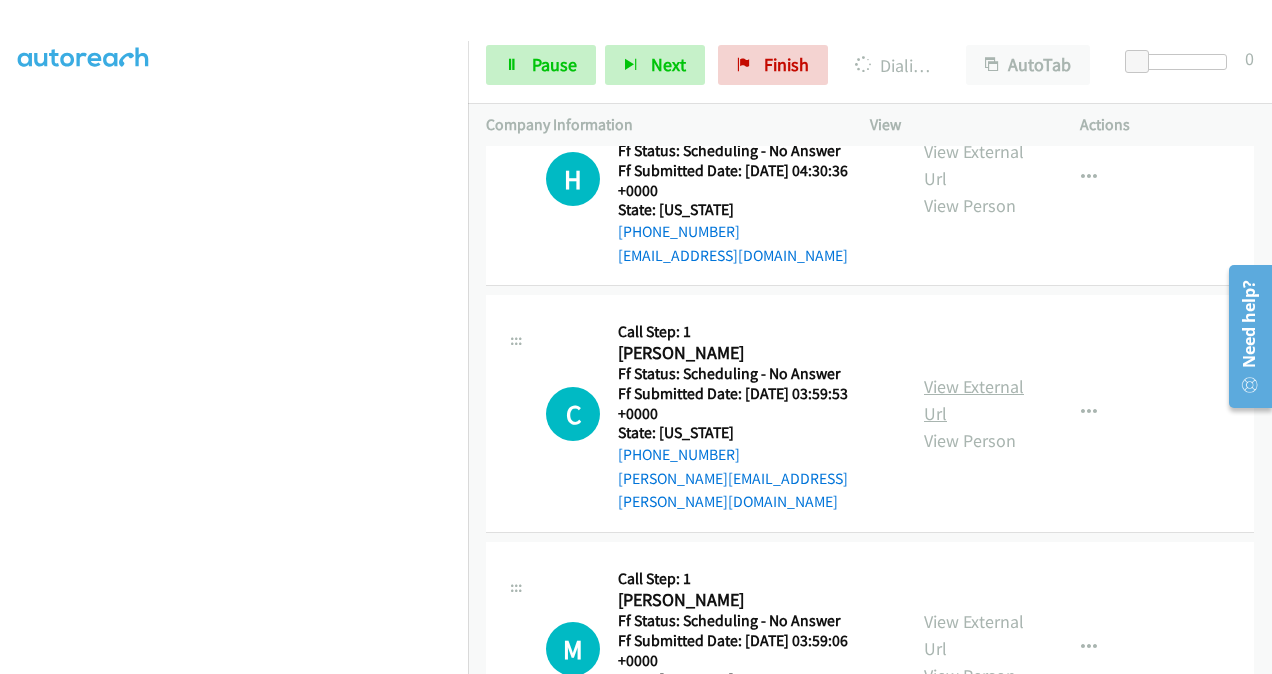 click on "View External Url" at bounding box center [974, 400] 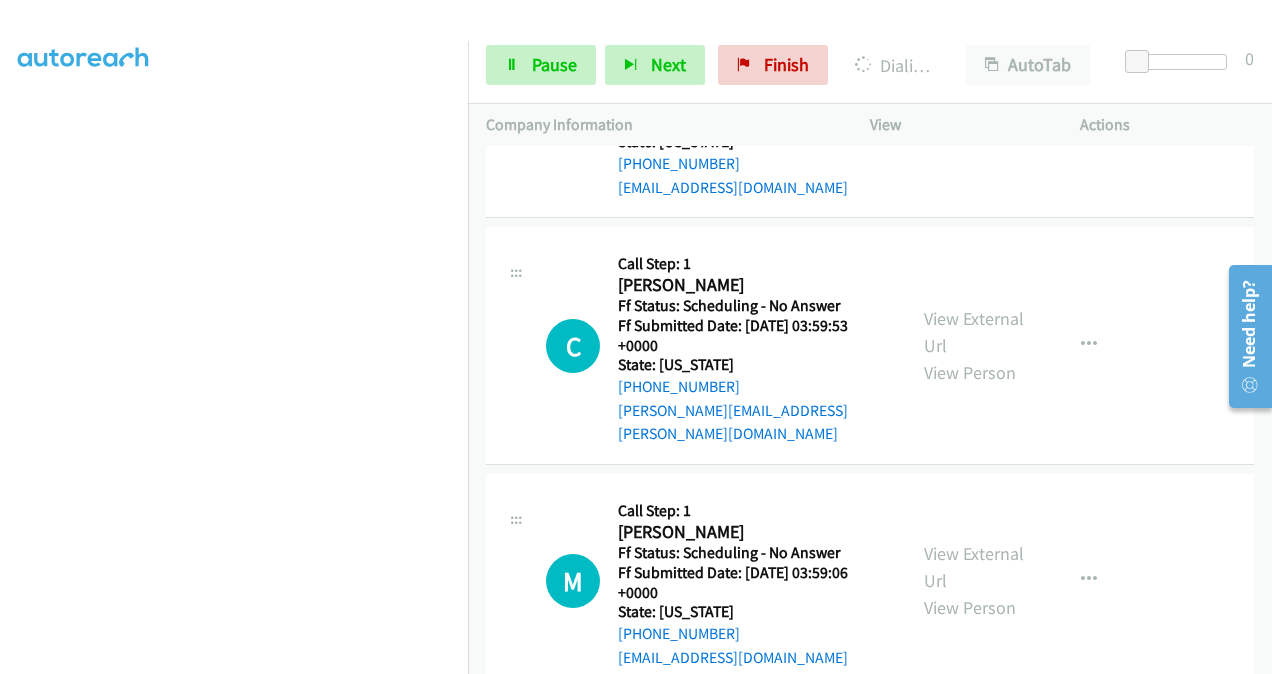 scroll, scrollTop: 3264, scrollLeft: 0, axis: vertical 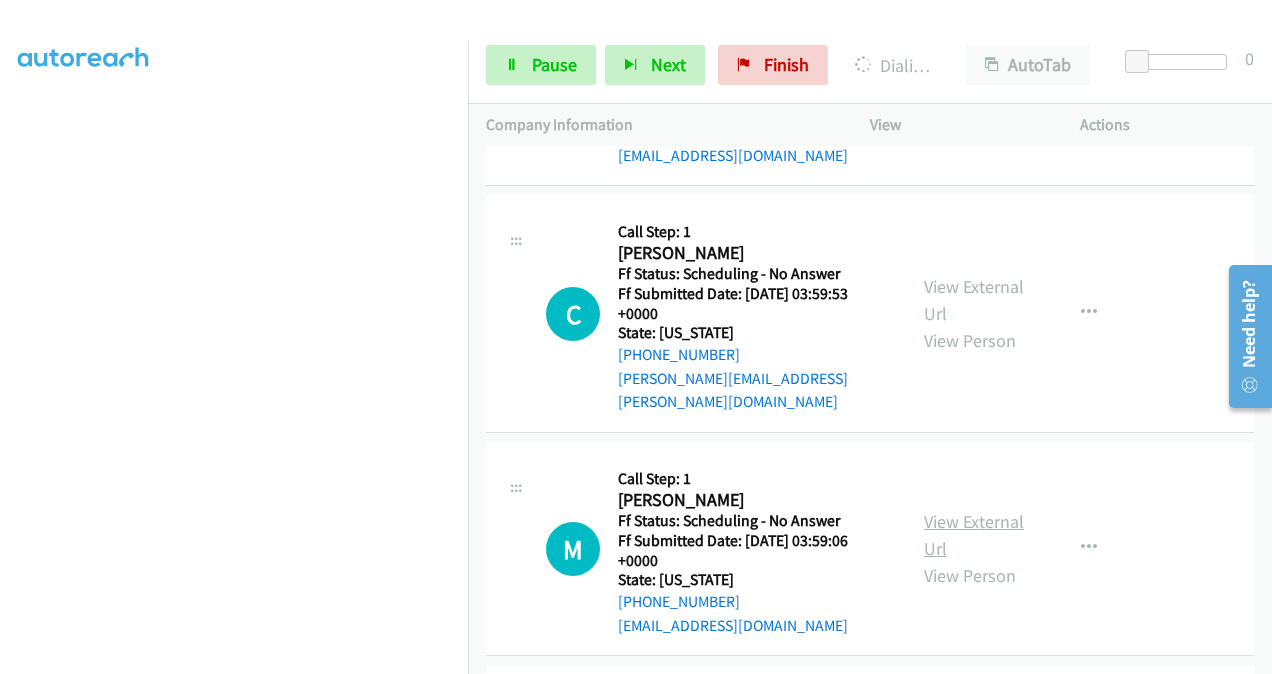 click on "View External Url" at bounding box center (974, 535) 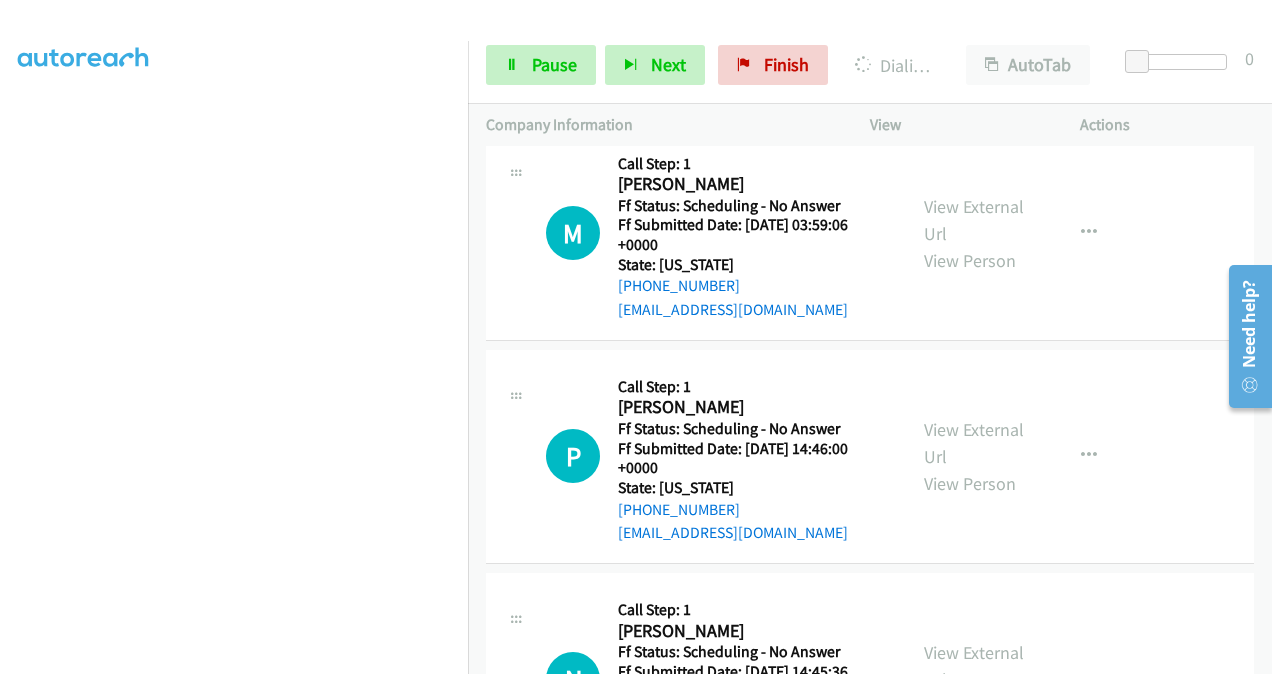 scroll, scrollTop: 3706, scrollLeft: 0, axis: vertical 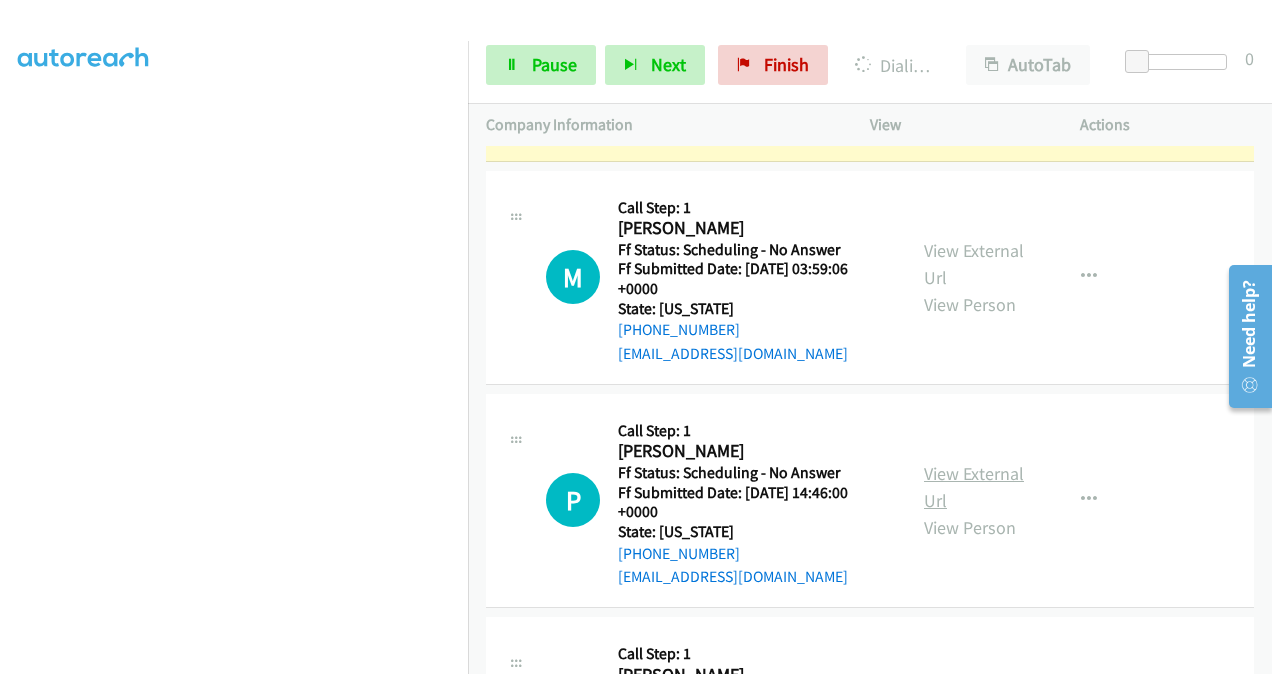click on "View External Url" at bounding box center (974, 487) 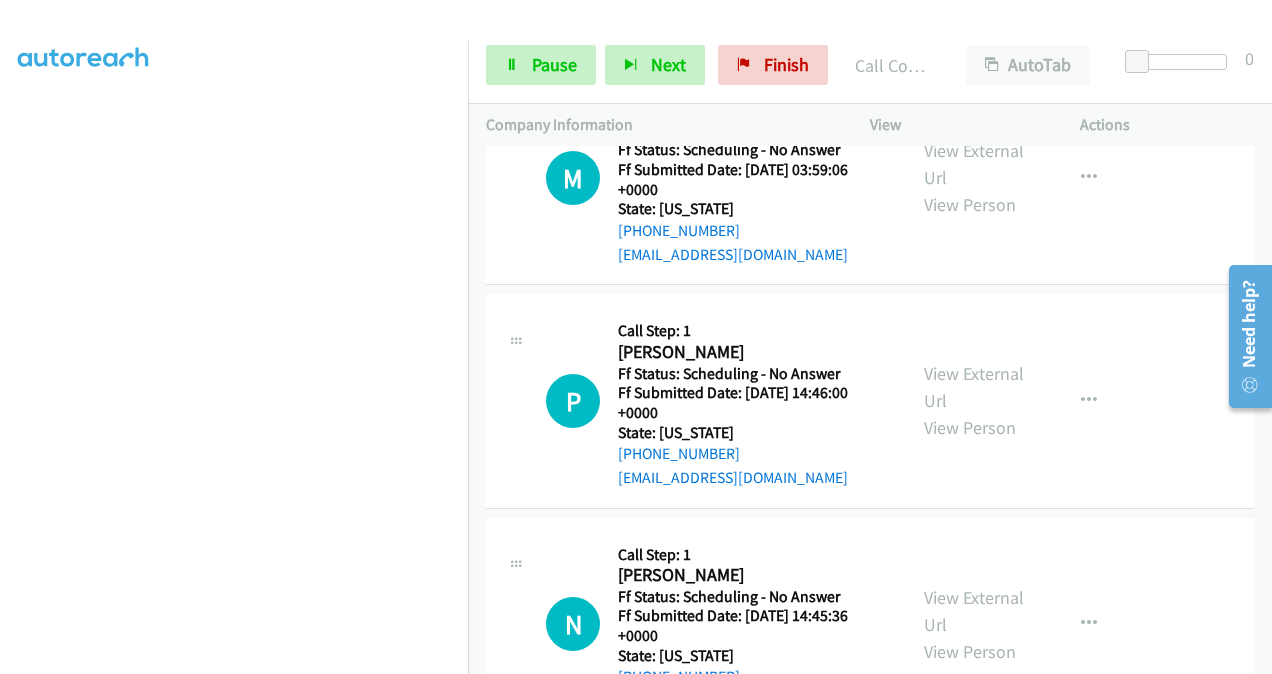scroll, scrollTop: 3948, scrollLeft: 0, axis: vertical 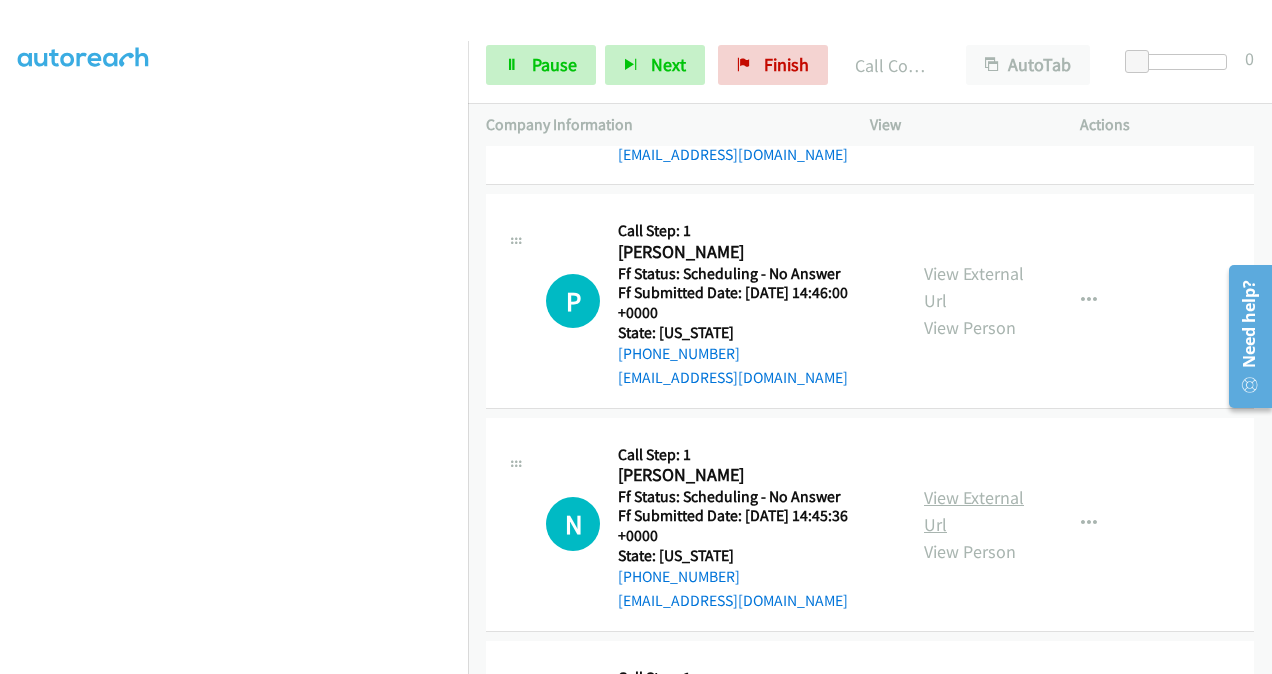 click on "View External Url" at bounding box center [974, 511] 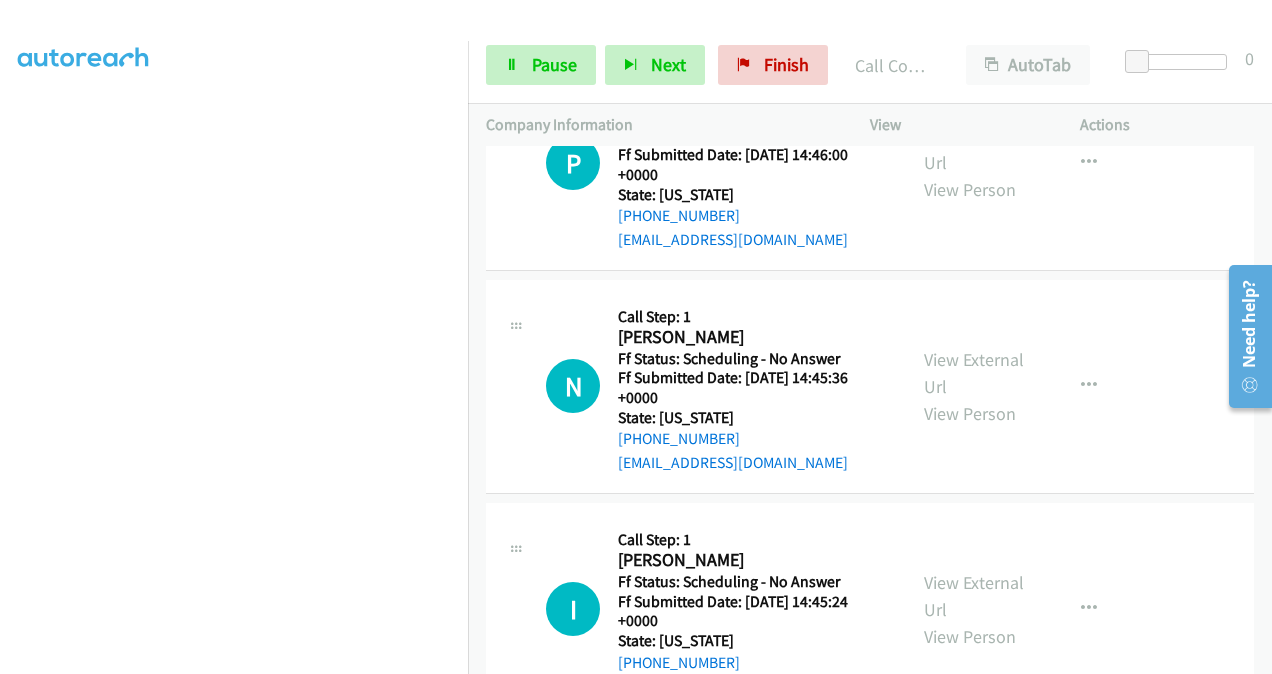 scroll, scrollTop: 4148, scrollLeft: 0, axis: vertical 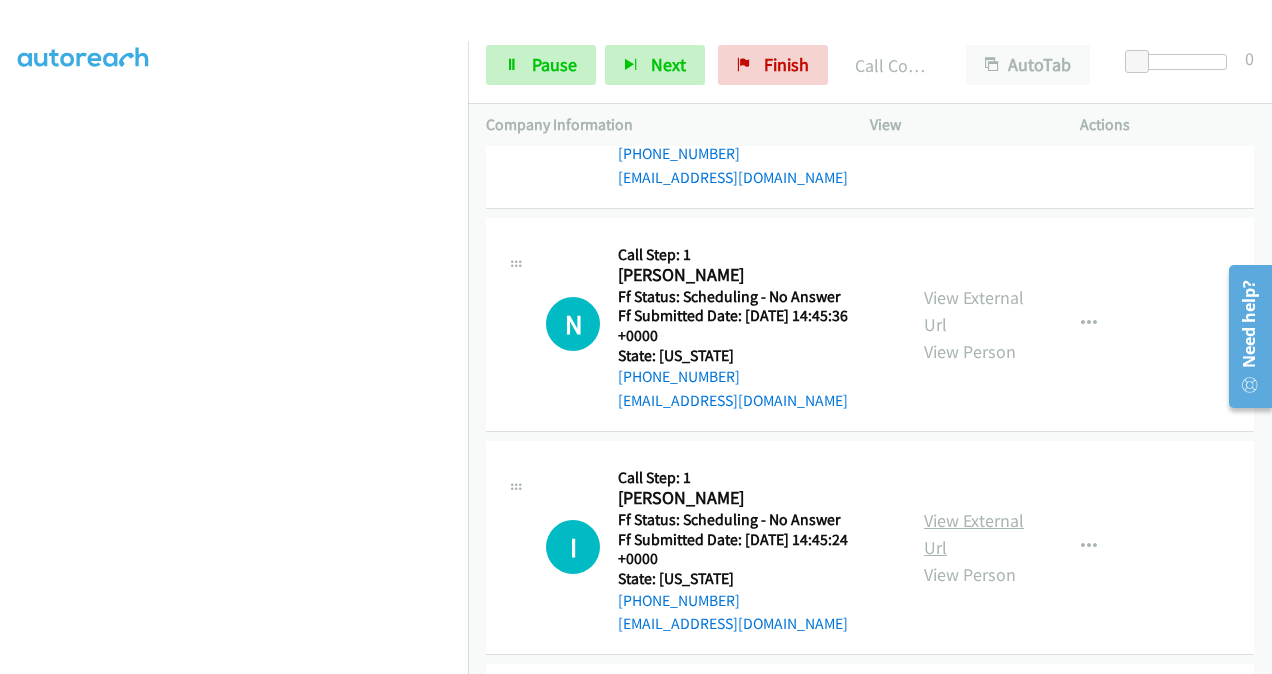 click on "View External Url" at bounding box center (974, 534) 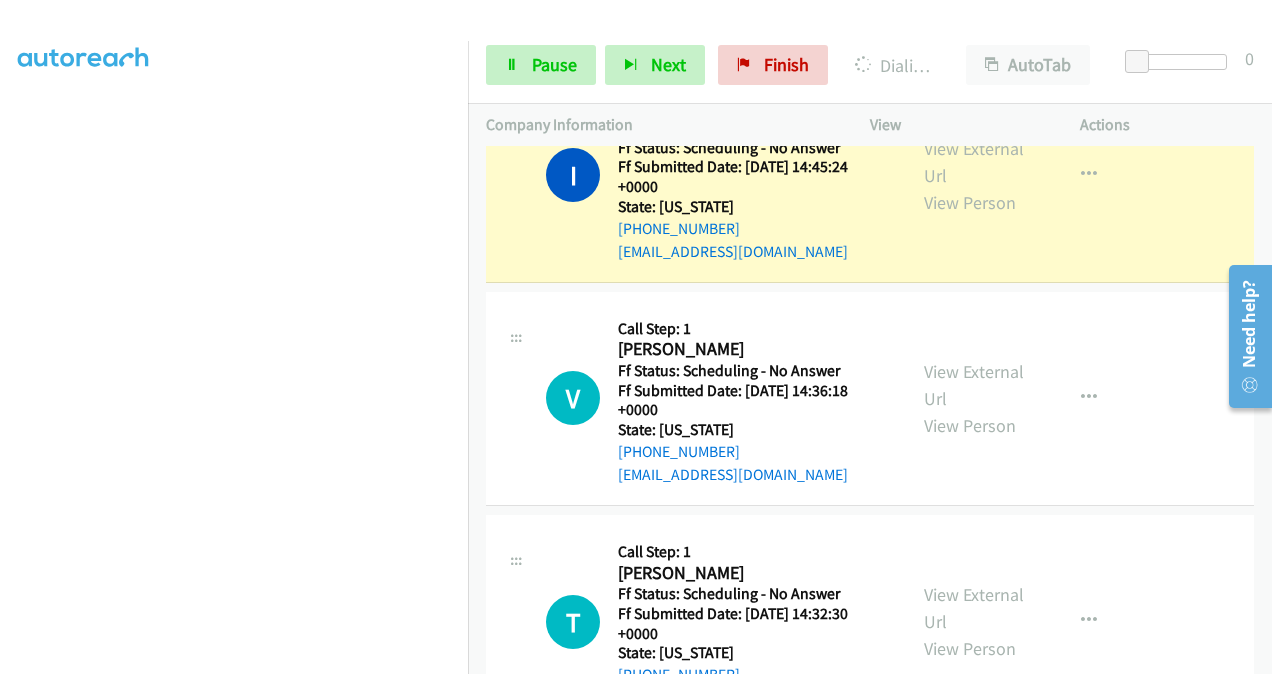 scroll, scrollTop: 4648, scrollLeft: 0, axis: vertical 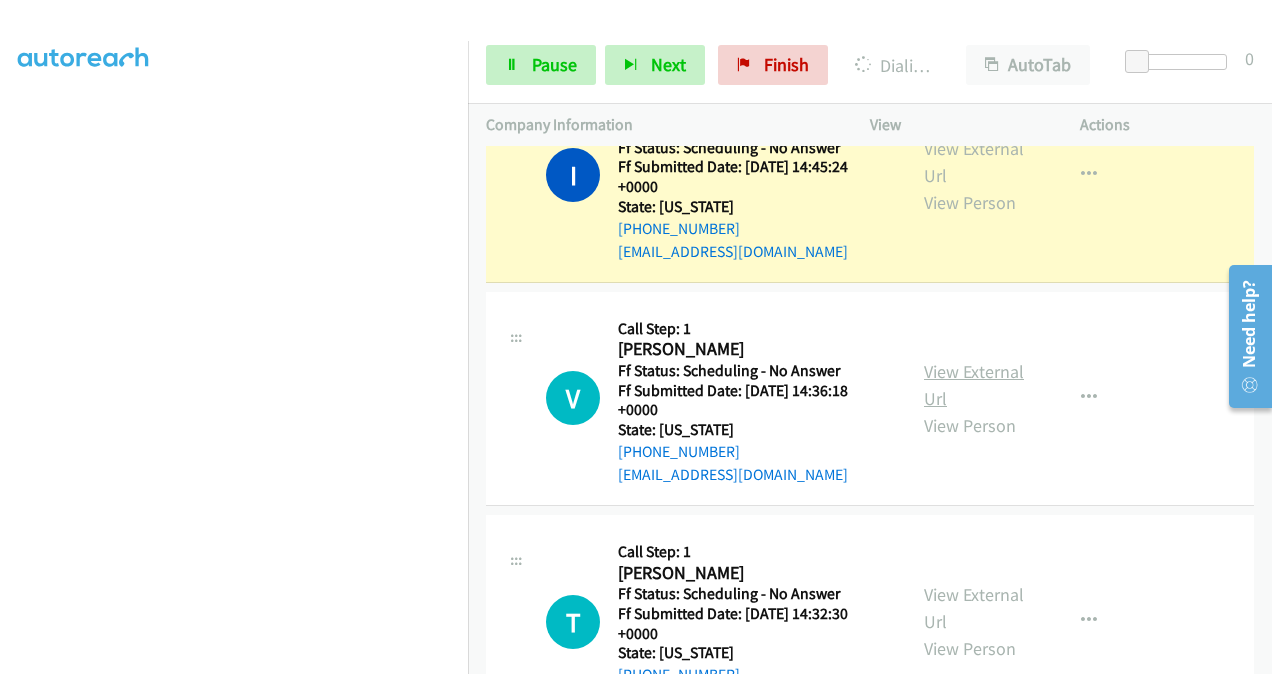 click on "View External Url" at bounding box center [974, 385] 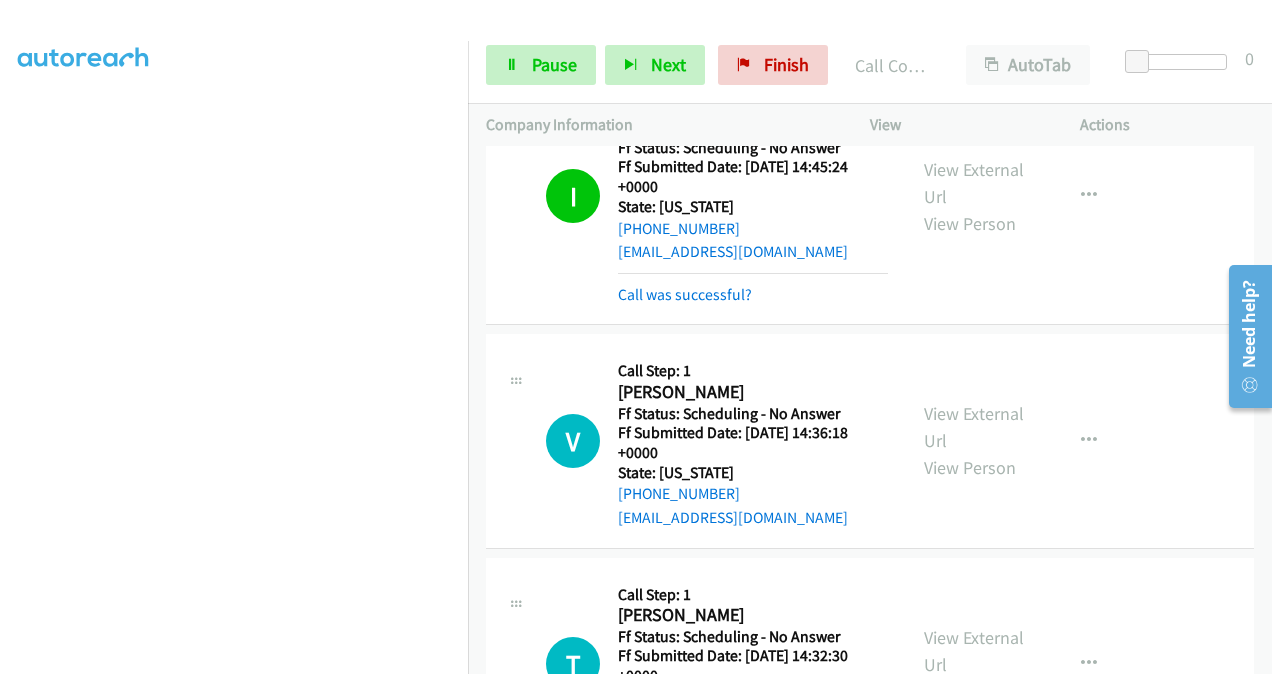 scroll, scrollTop: 4848, scrollLeft: 0, axis: vertical 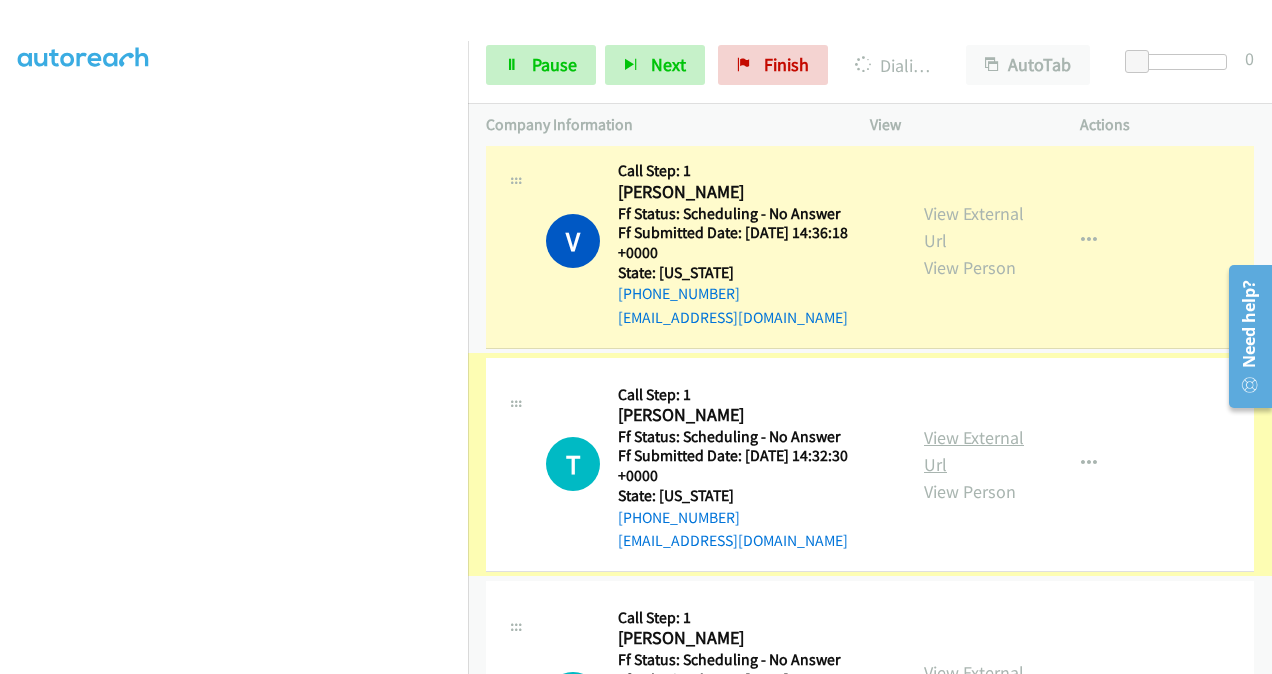 click on "View External Url" at bounding box center [974, 451] 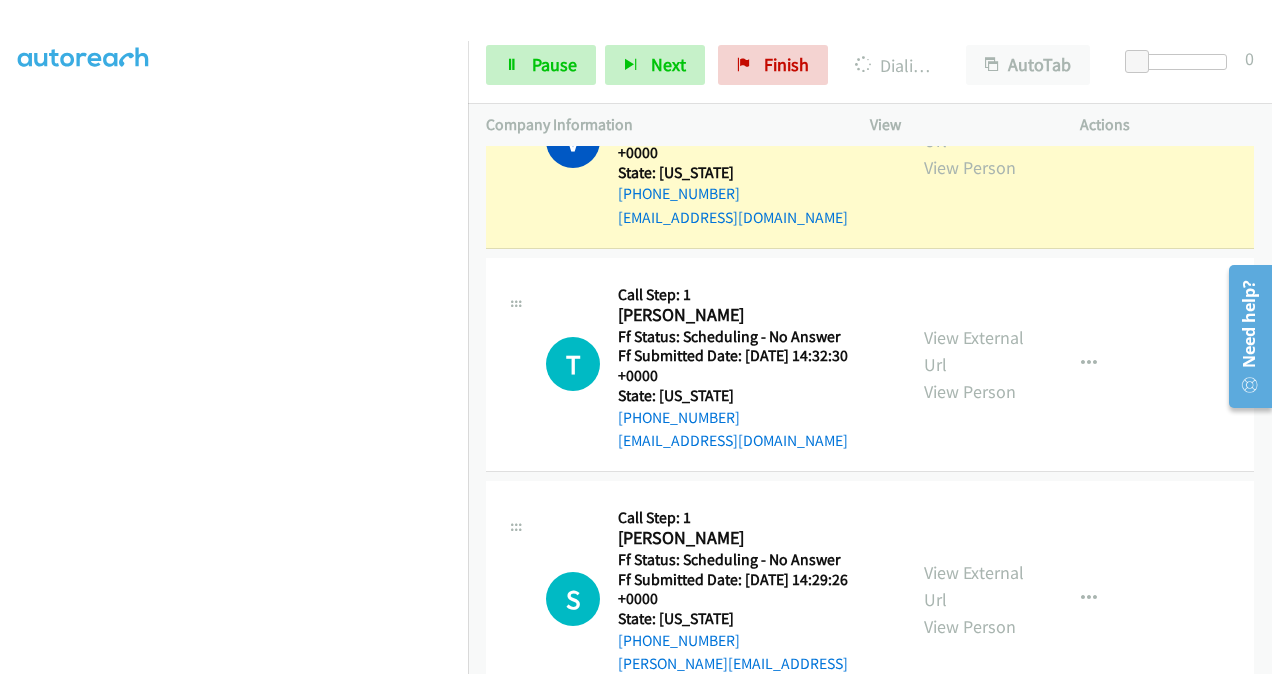 scroll, scrollTop: 5048, scrollLeft: 0, axis: vertical 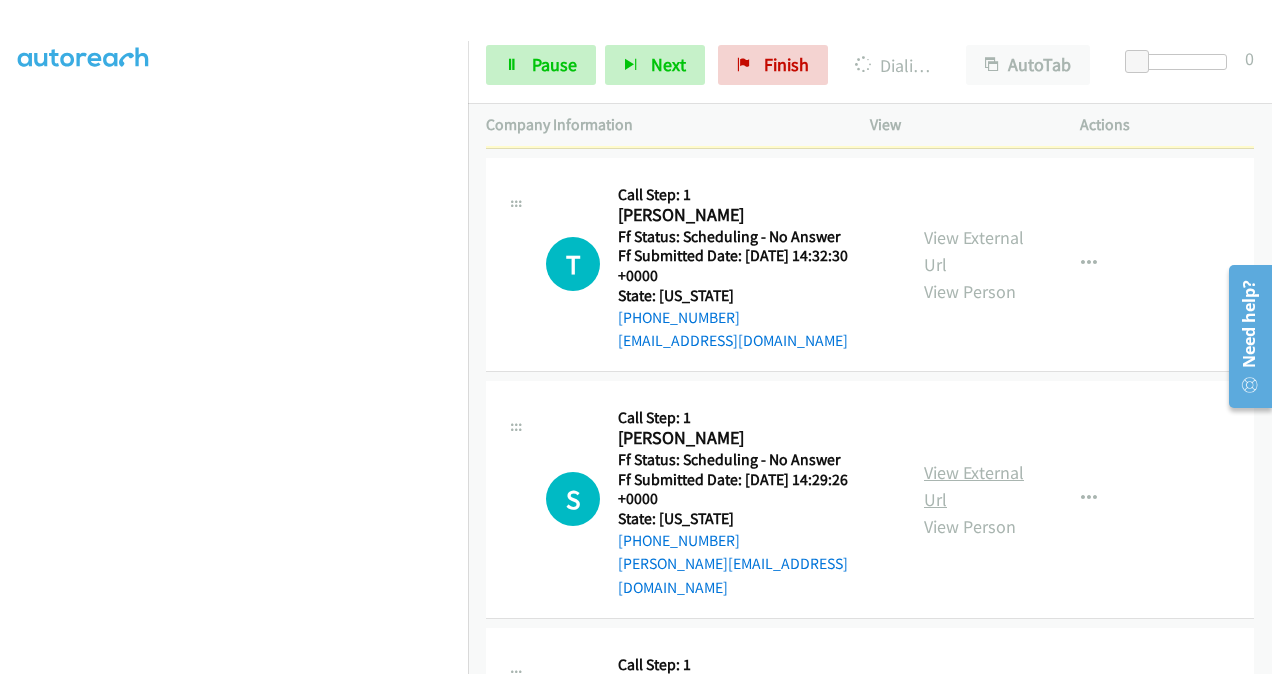 click on "View External Url" at bounding box center [974, 486] 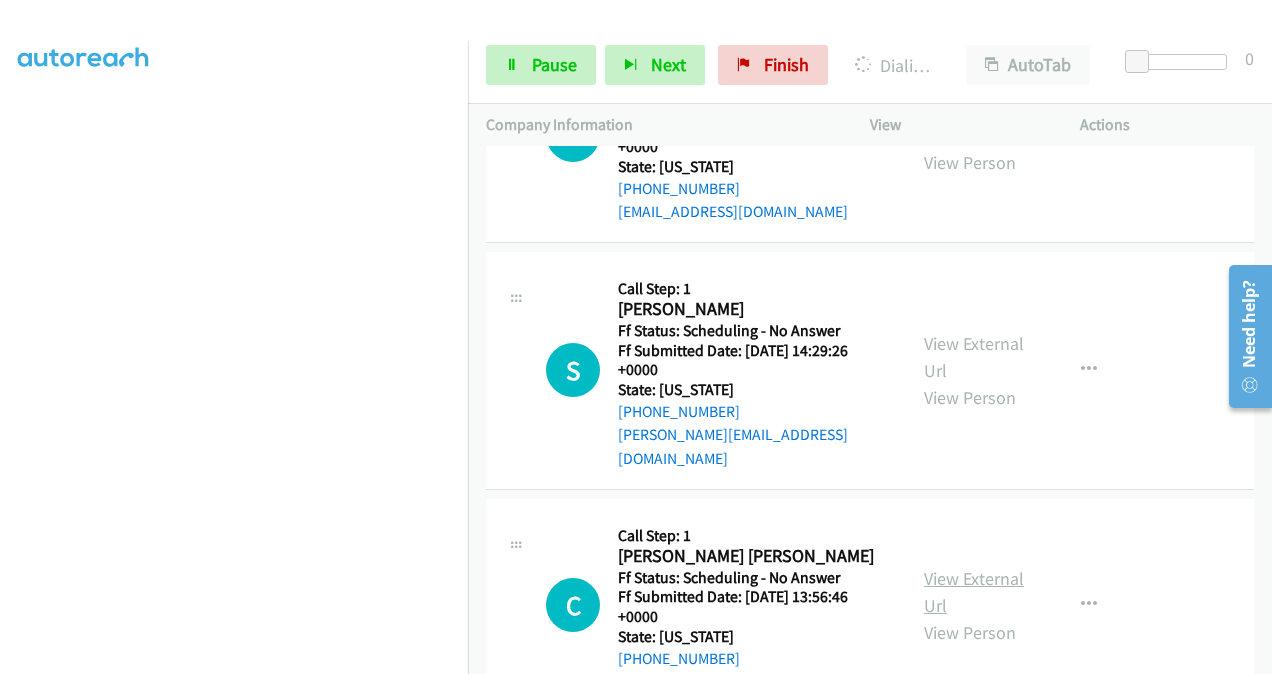 scroll, scrollTop: 5248, scrollLeft: 0, axis: vertical 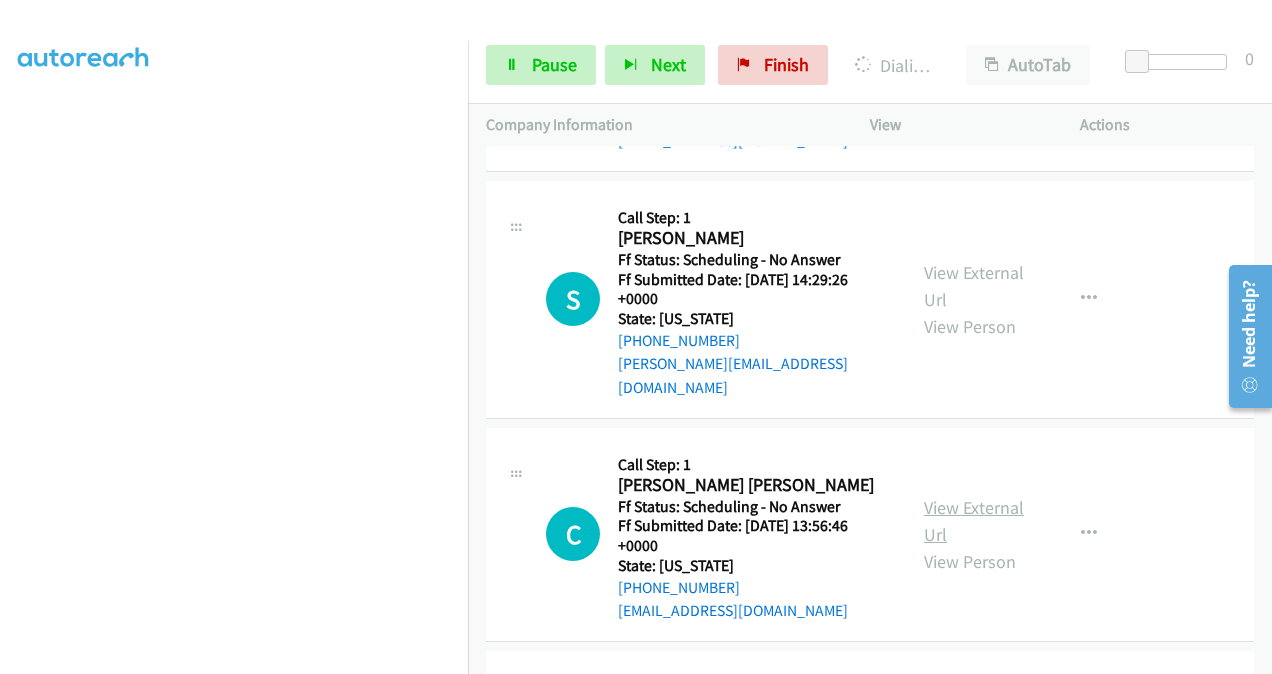 click on "View External Url" at bounding box center (974, 521) 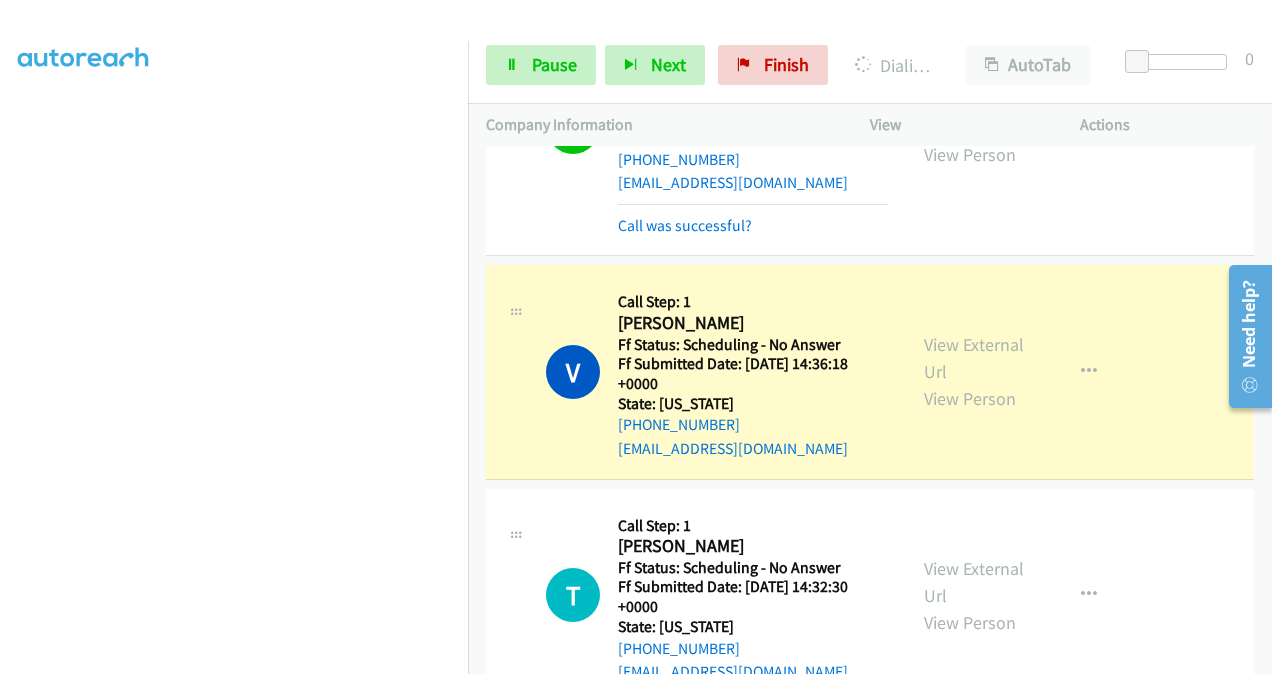 scroll, scrollTop: 4748, scrollLeft: 0, axis: vertical 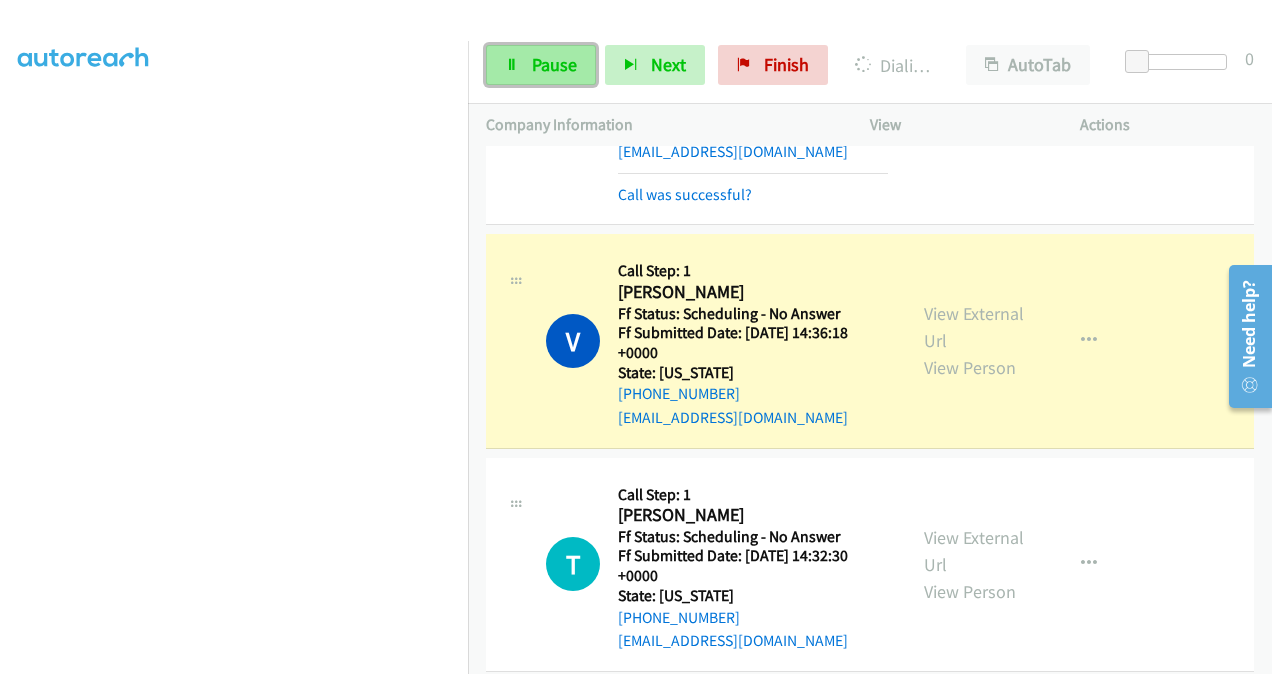 click on "Pause" at bounding box center [554, 64] 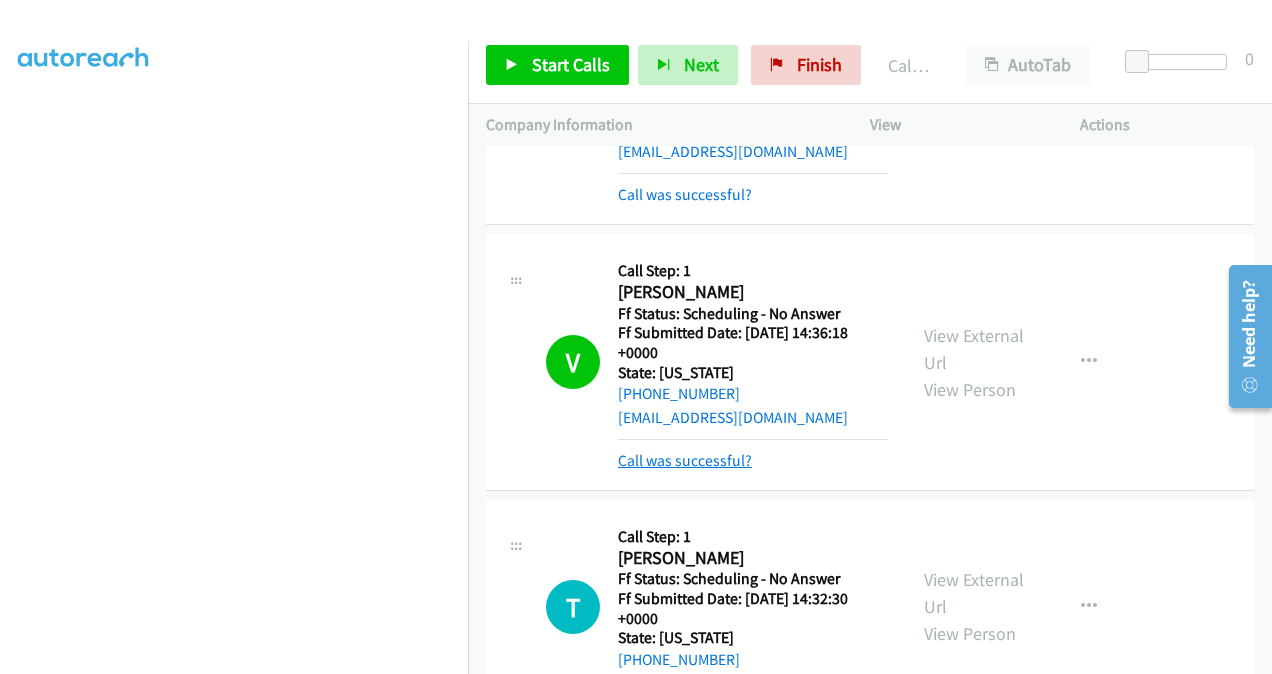 click on "Call was successful?" at bounding box center (685, 460) 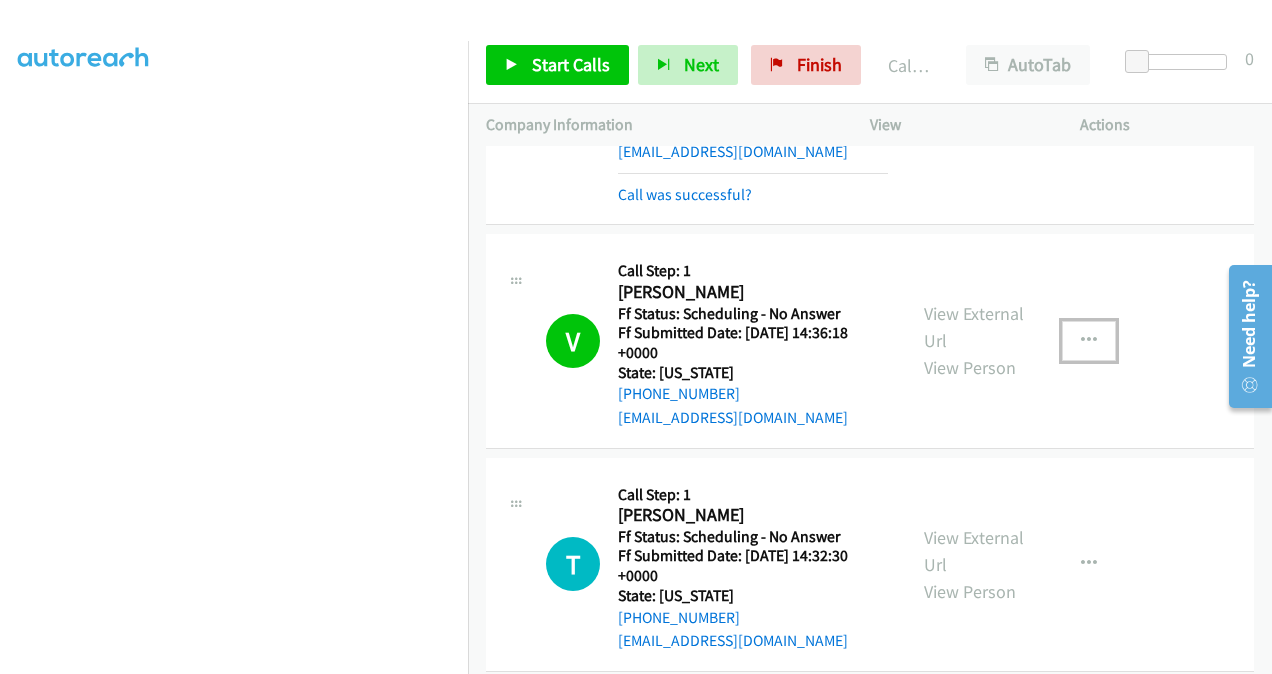 click at bounding box center (1089, 341) 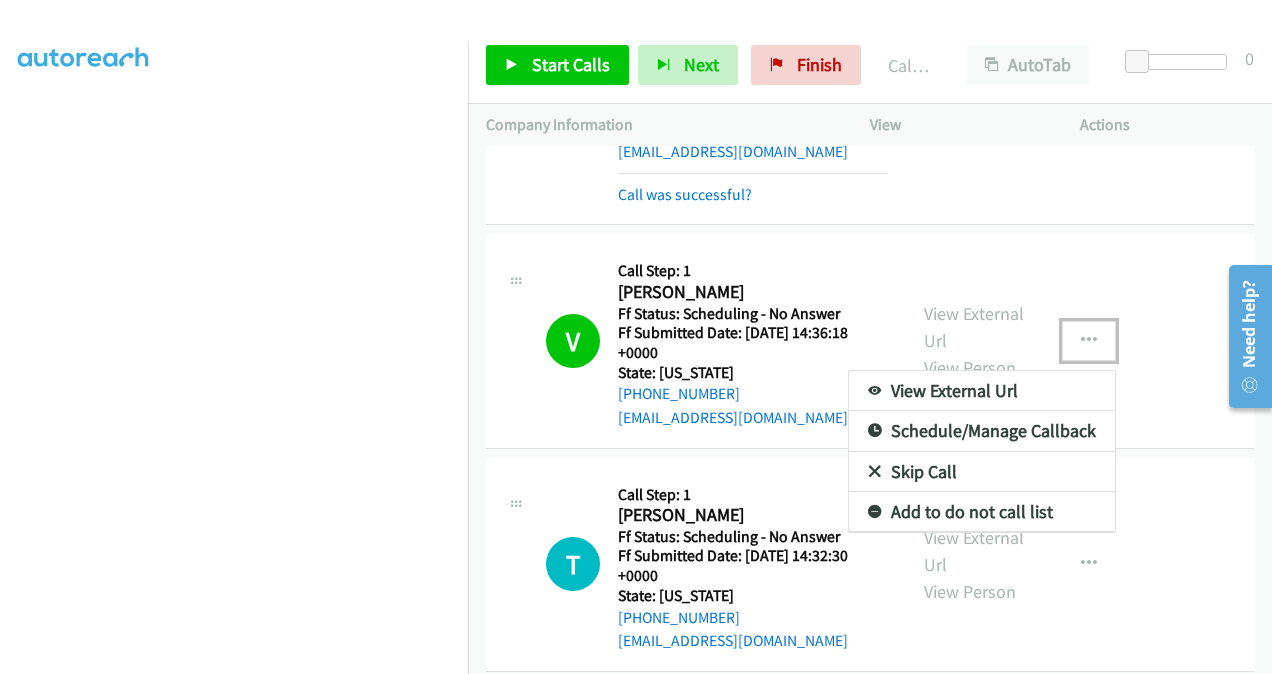 click on "Add to do not call list" at bounding box center [982, 512] 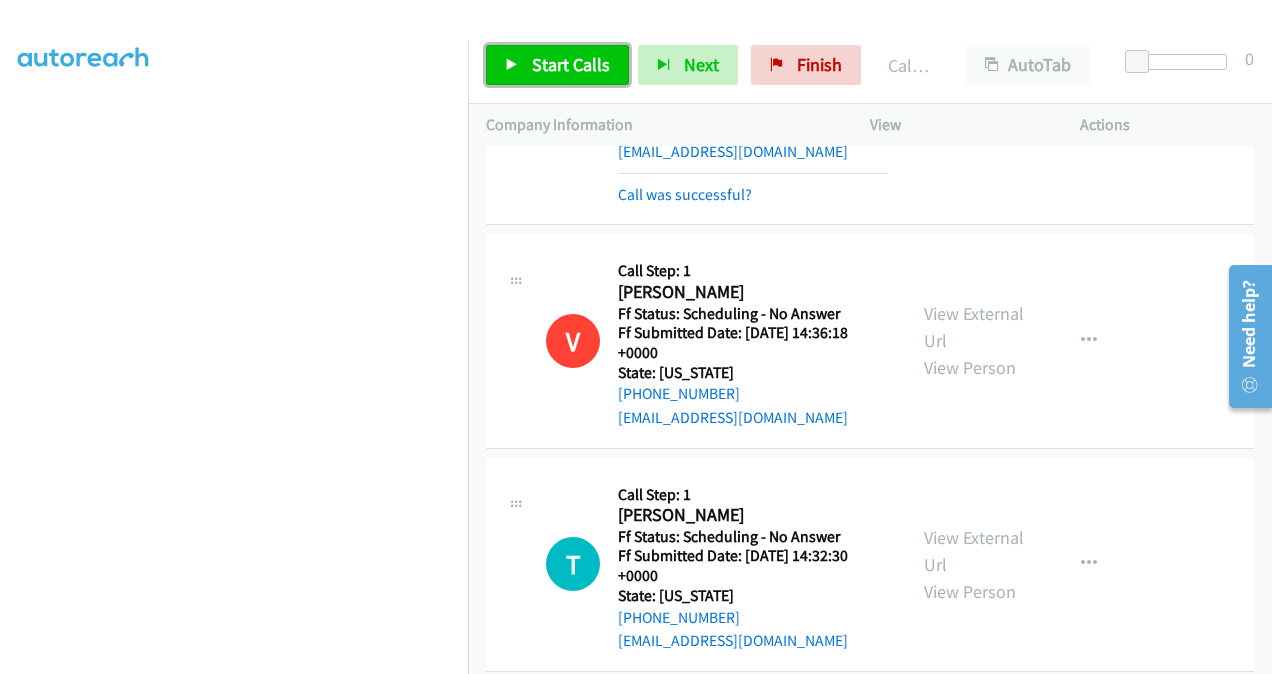 click on "Start Calls" at bounding box center [571, 64] 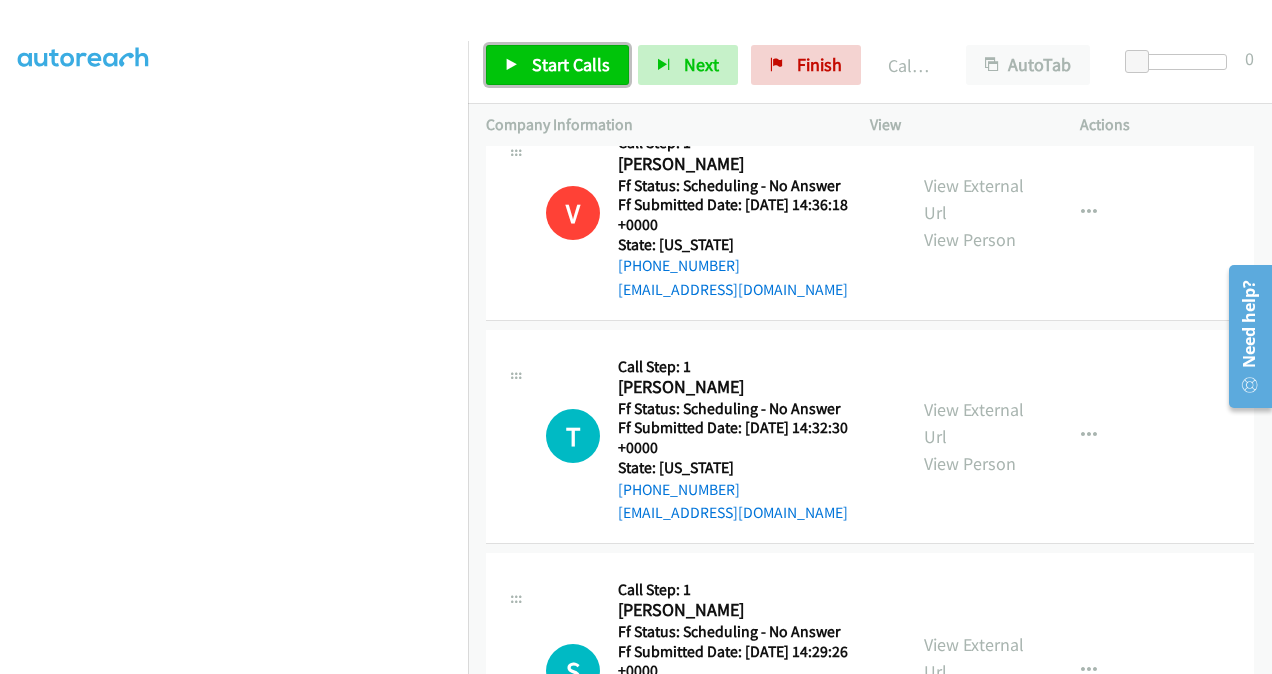 scroll, scrollTop: 4948, scrollLeft: 0, axis: vertical 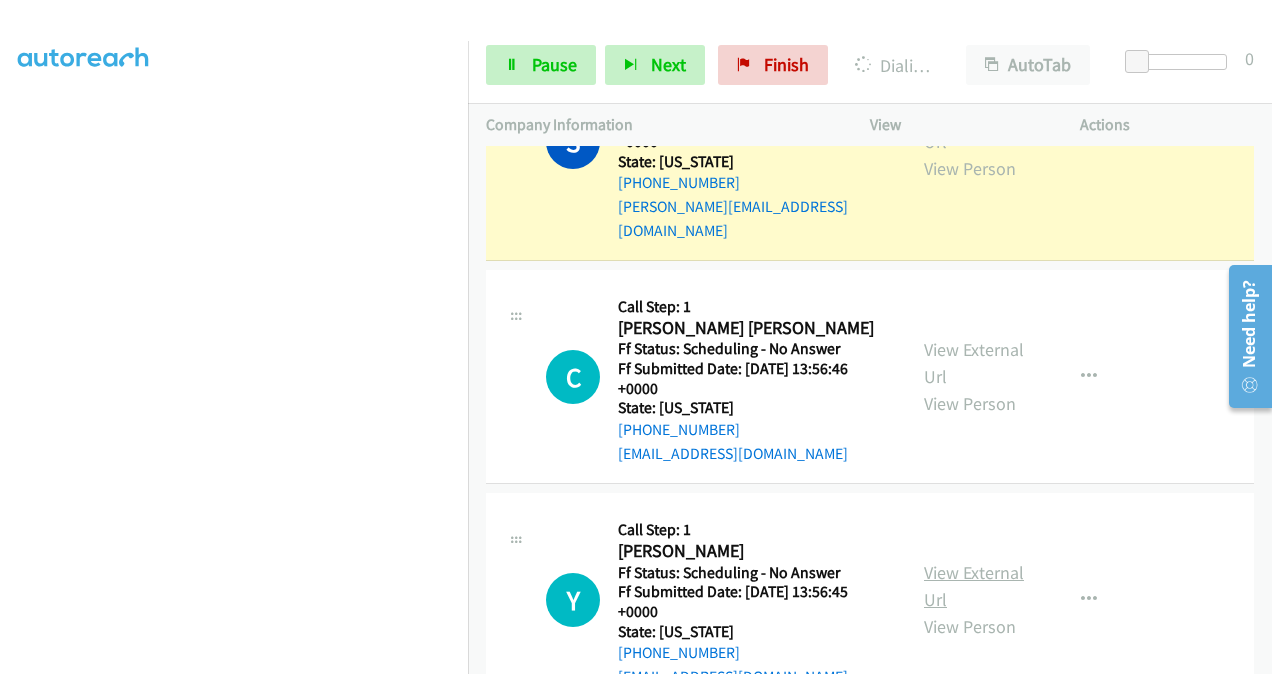 click on "View External Url" at bounding box center (974, 586) 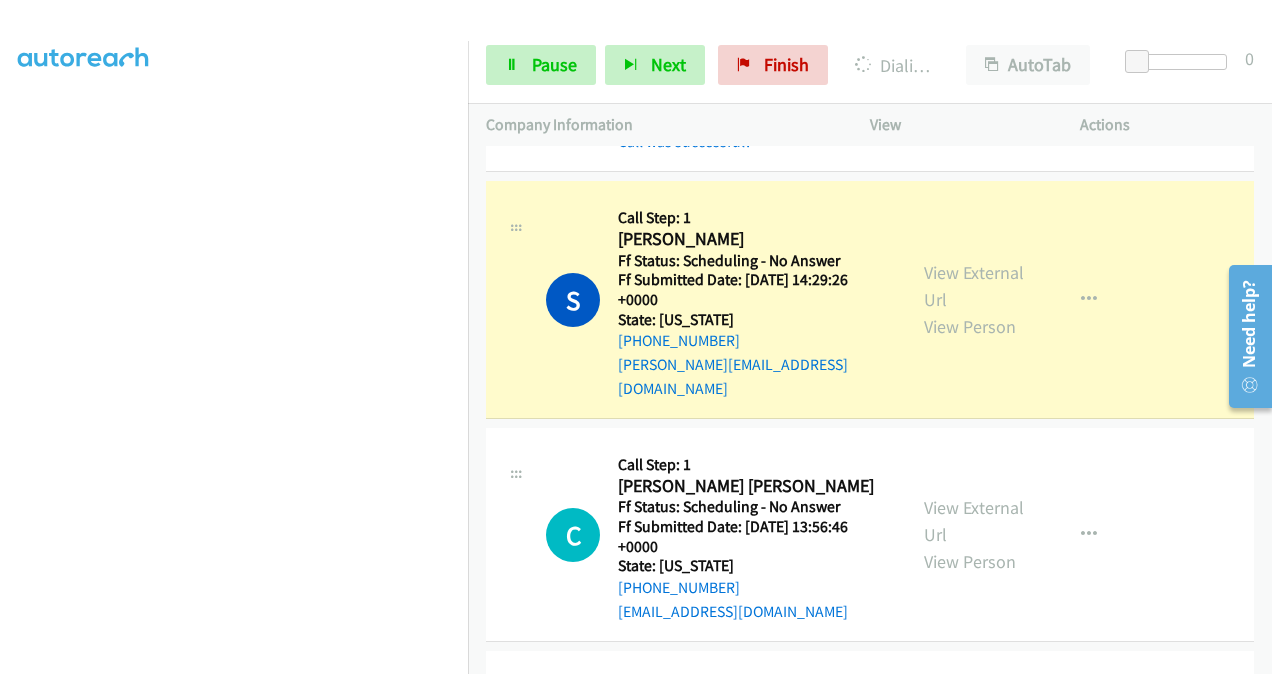 scroll, scrollTop: 5248, scrollLeft: 0, axis: vertical 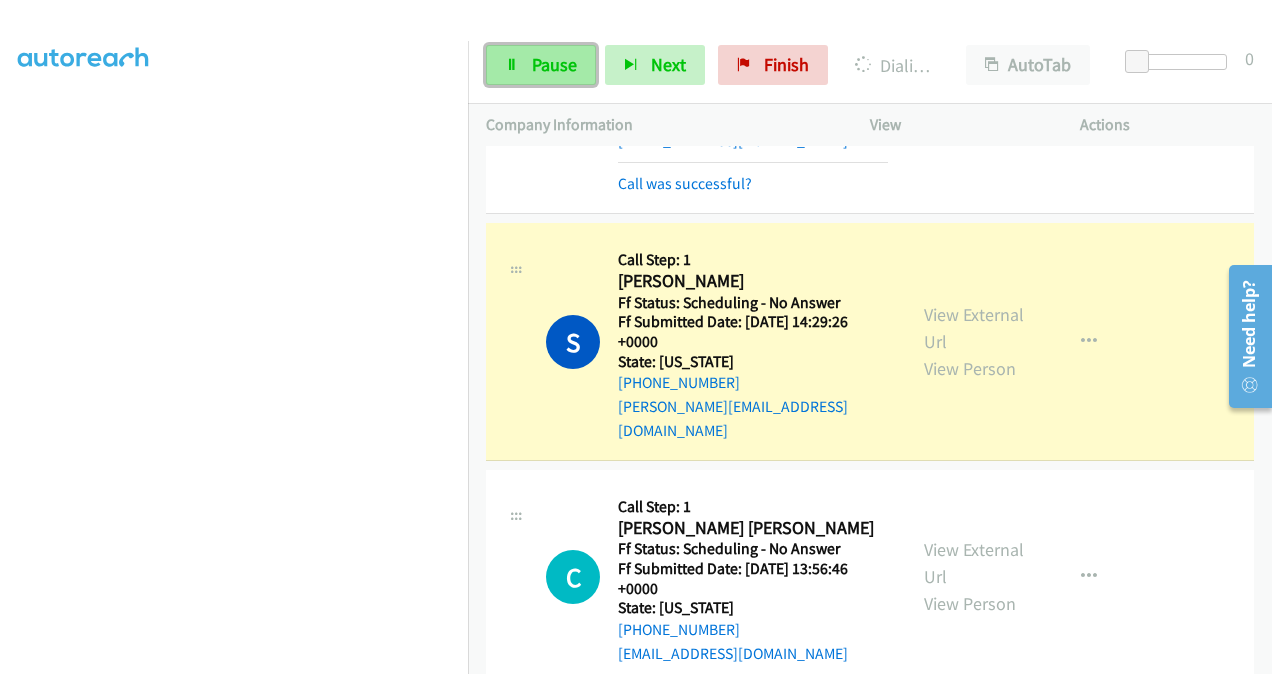 click on "Pause" at bounding box center (541, 65) 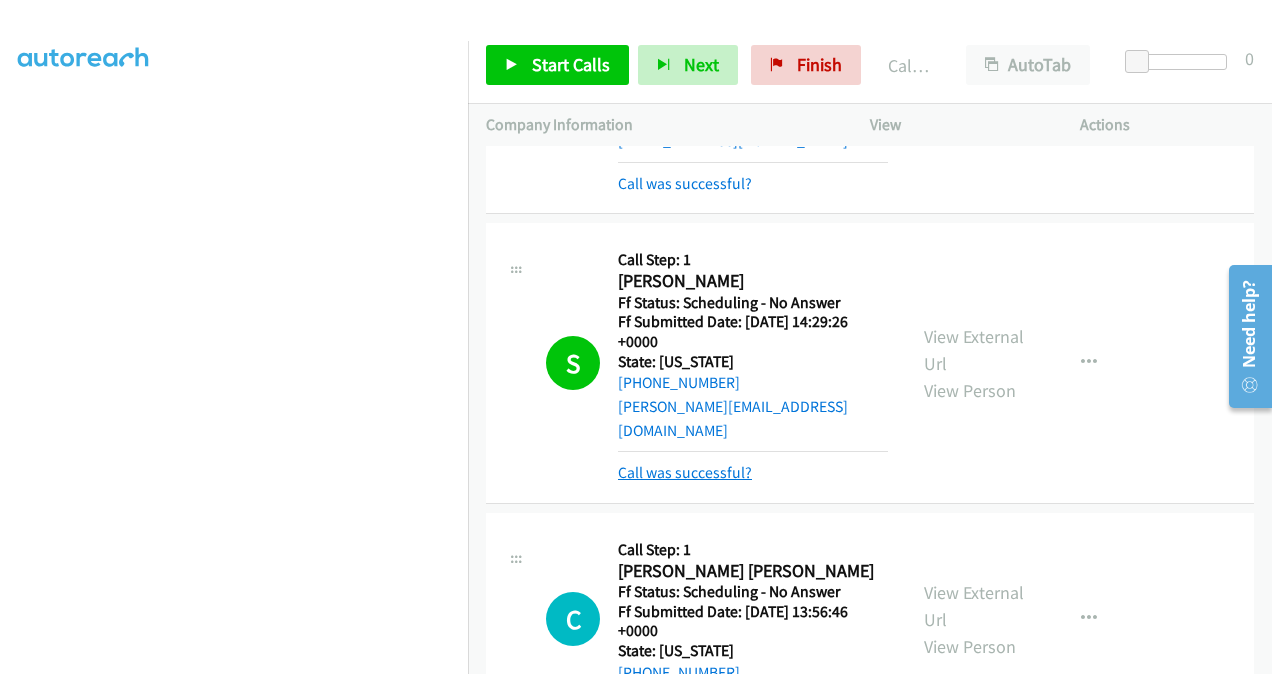 click on "Call was successful?" at bounding box center [685, 472] 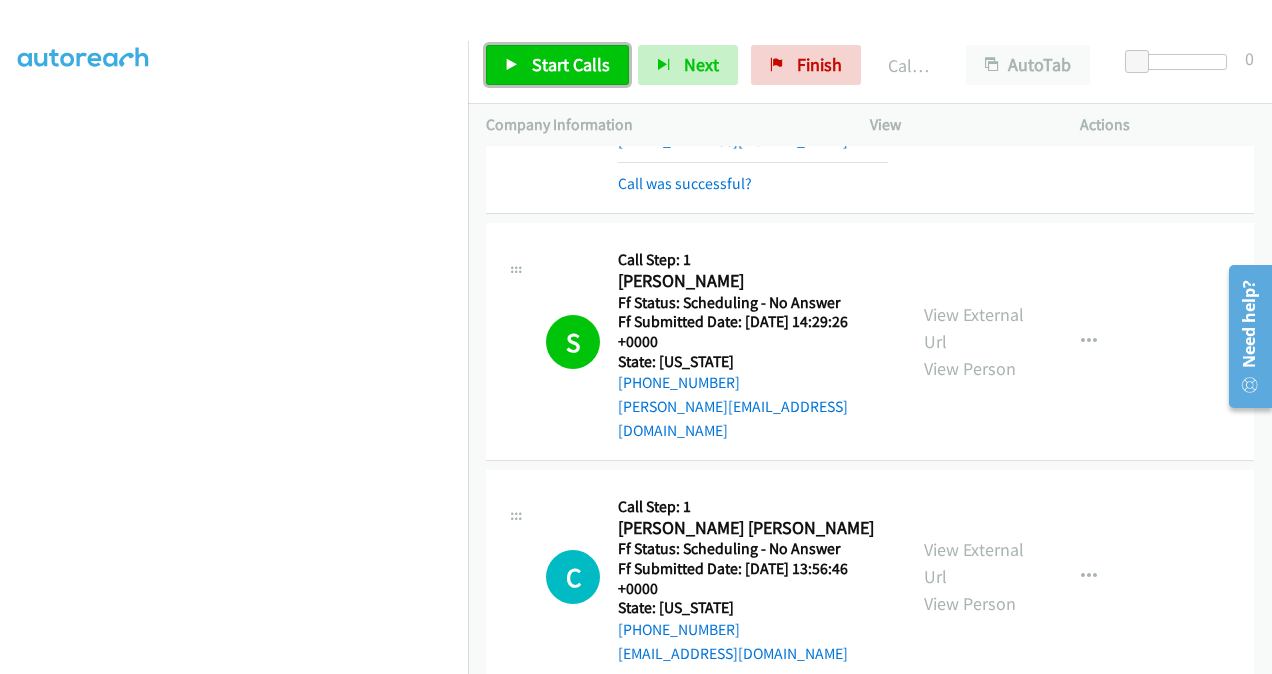 click on "Start Calls" at bounding box center (571, 64) 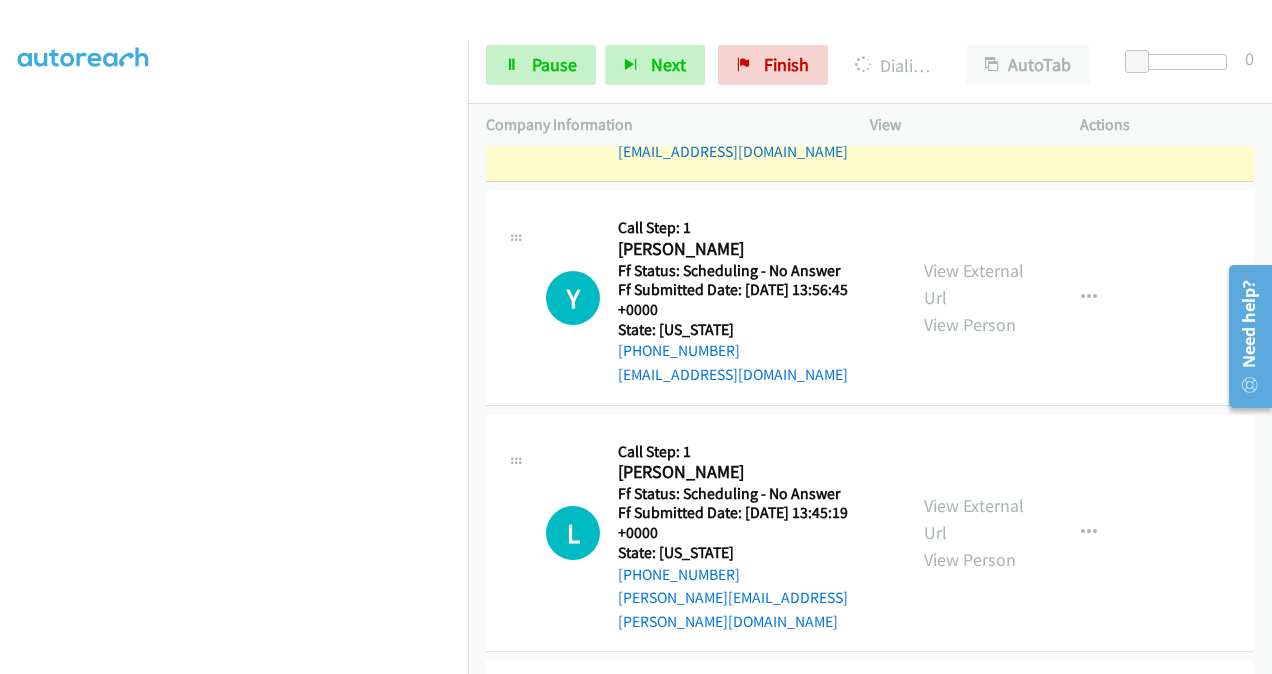 scroll, scrollTop: 5848, scrollLeft: 0, axis: vertical 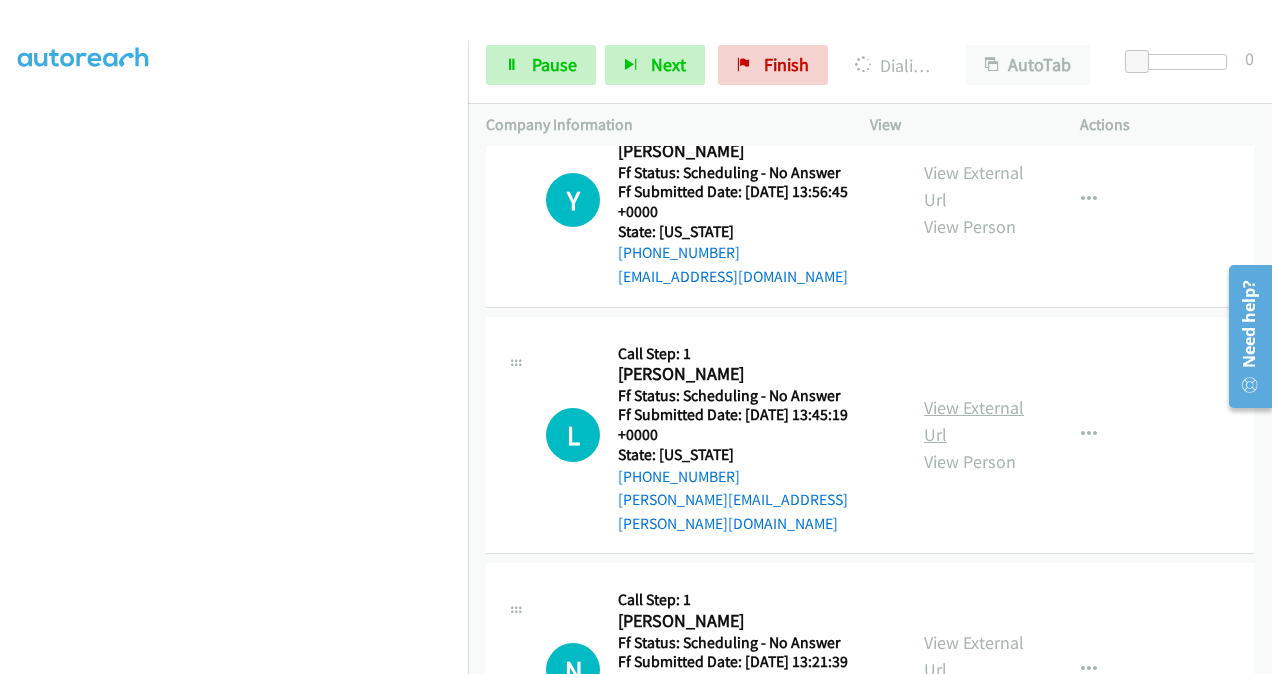 click on "View External Url" at bounding box center [974, 421] 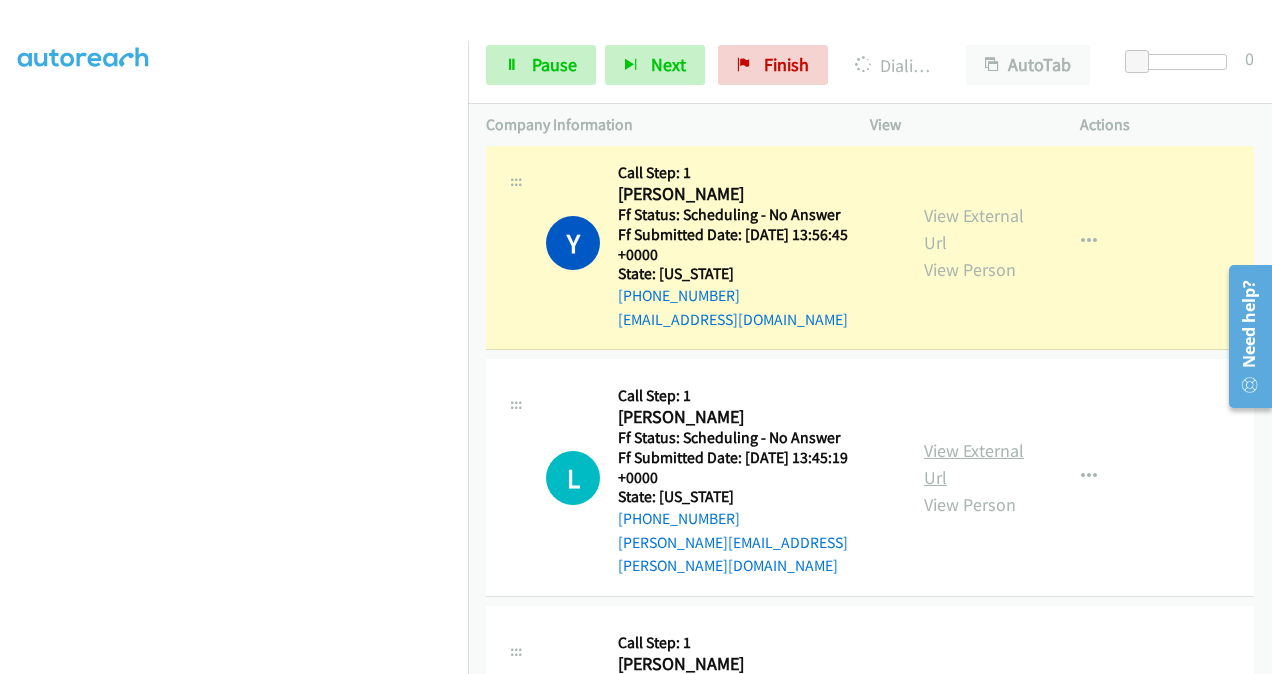 scroll, scrollTop: 5890, scrollLeft: 0, axis: vertical 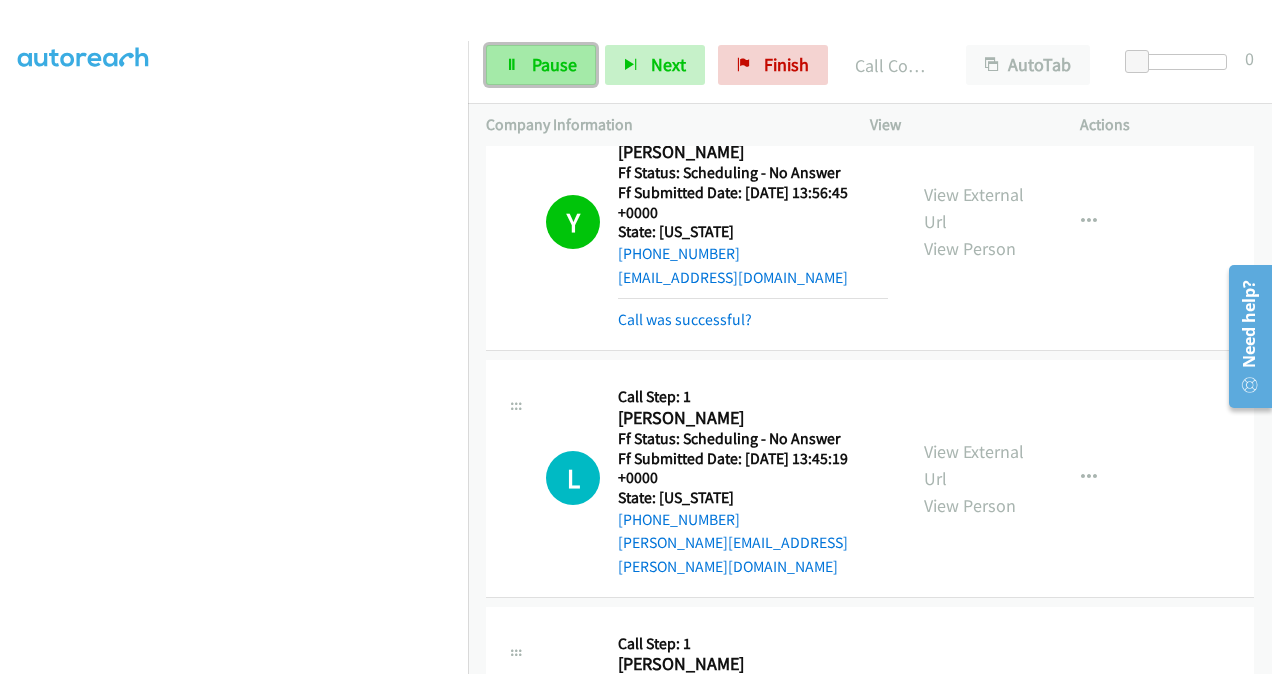 click on "Pause" at bounding box center (554, 64) 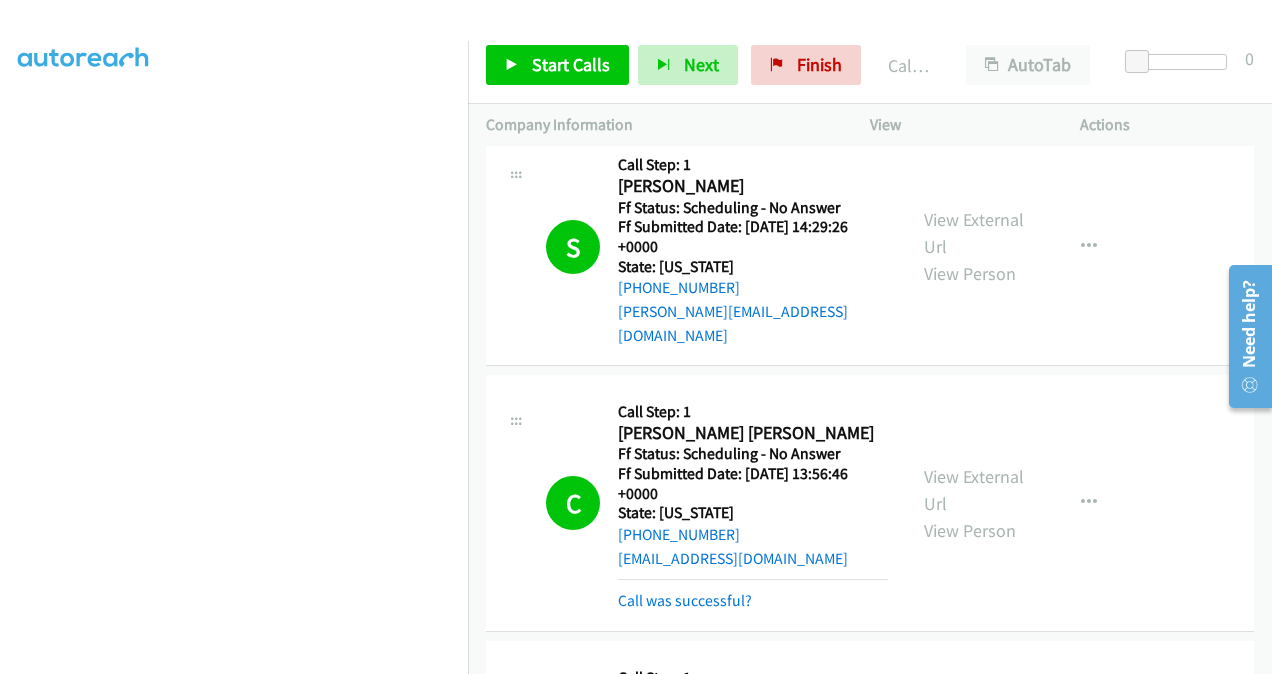 scroll, scrollTop: 5190, scrollLeft: 0, axis: vertical 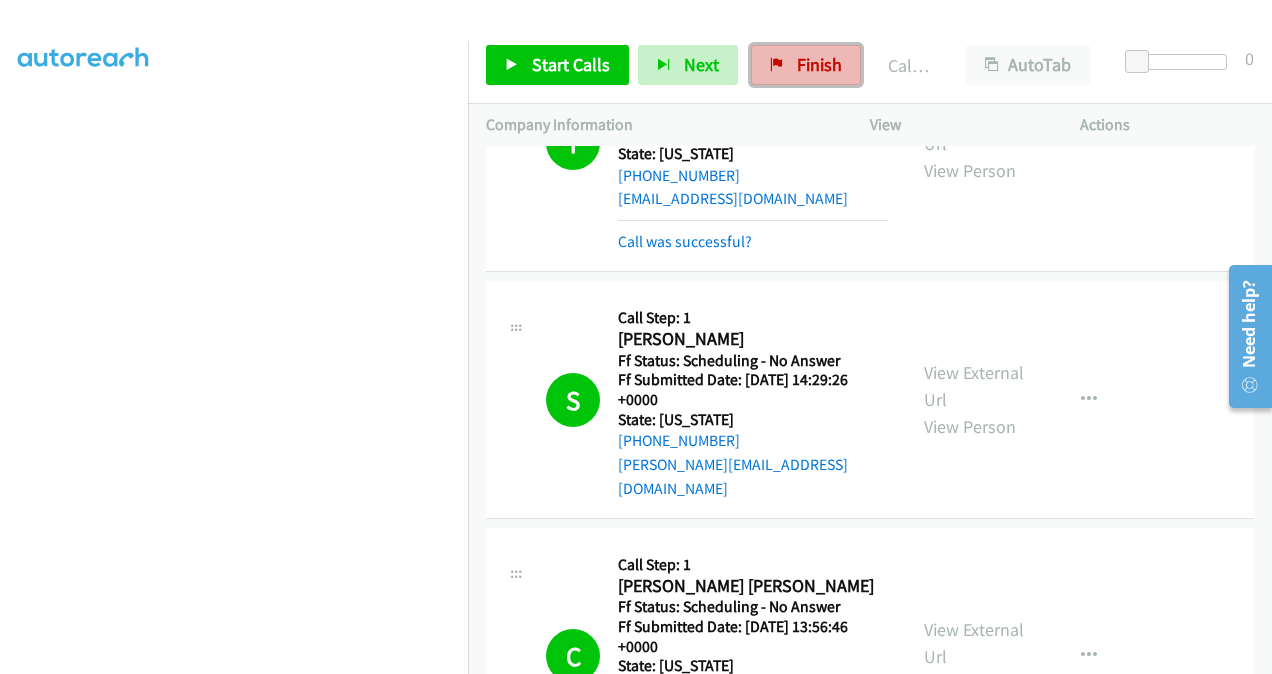 click on "Finish" at bounding box center [819, 64] 